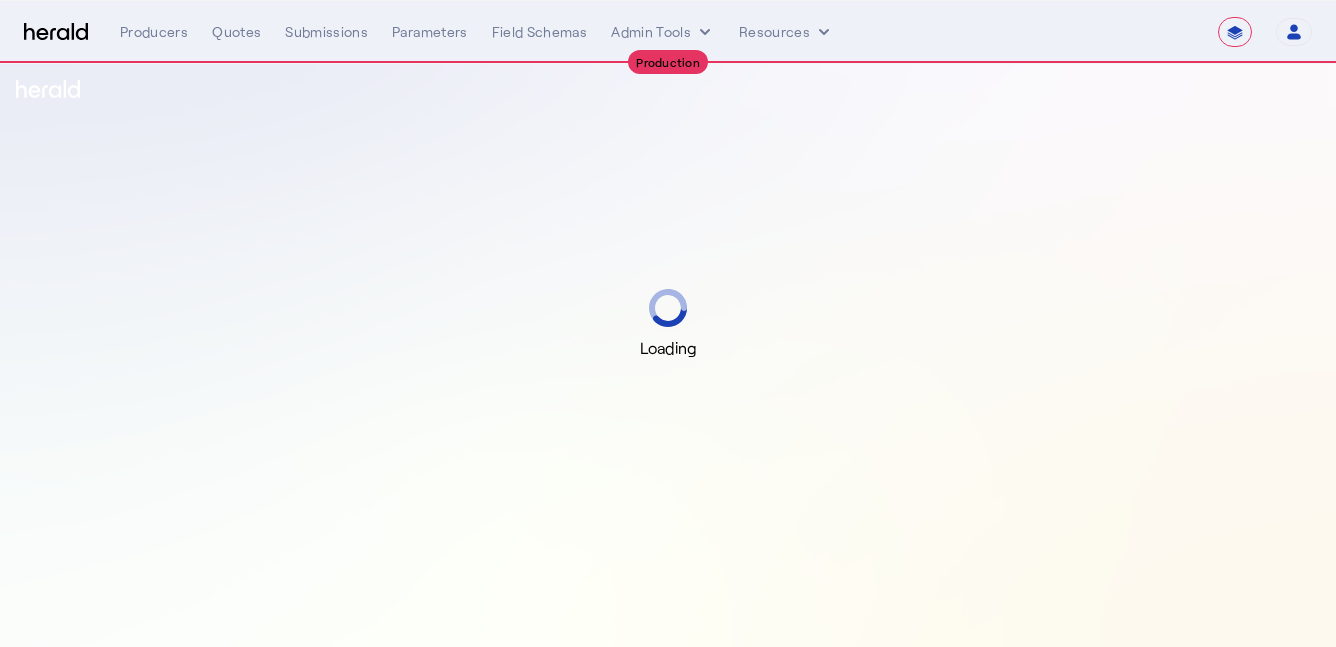 select on "**********" 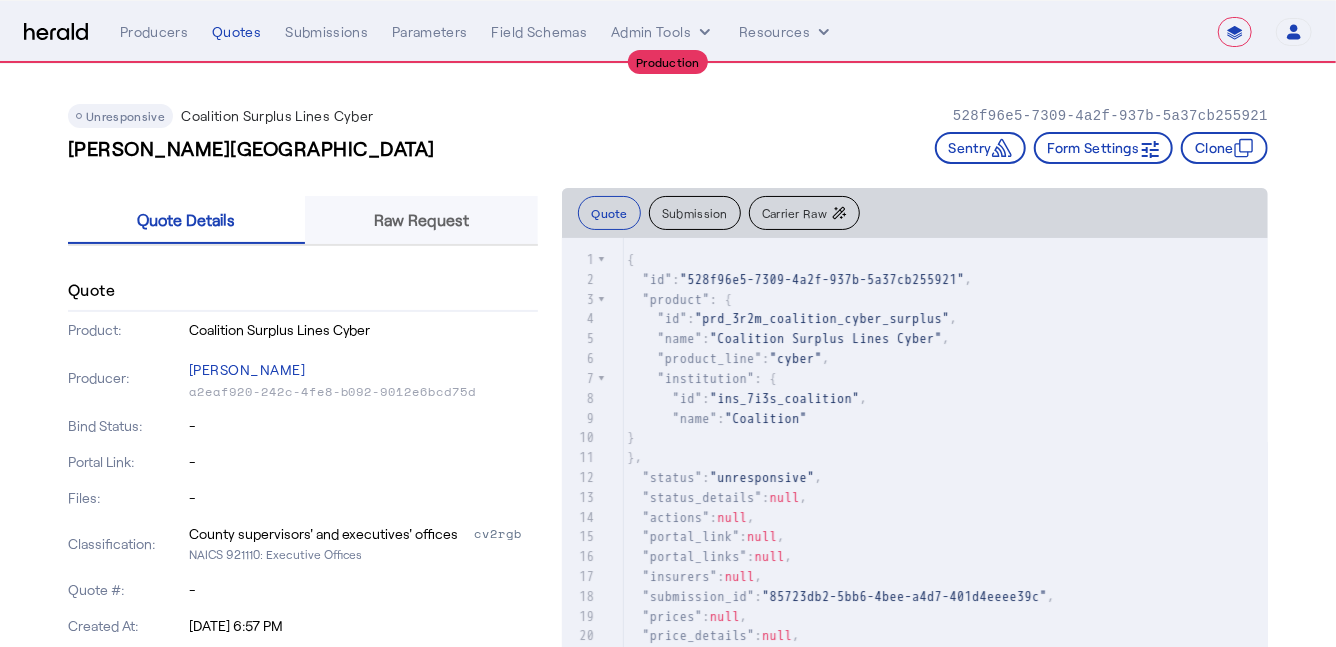 click on "Raw Request" at bounding box center [421, 220] 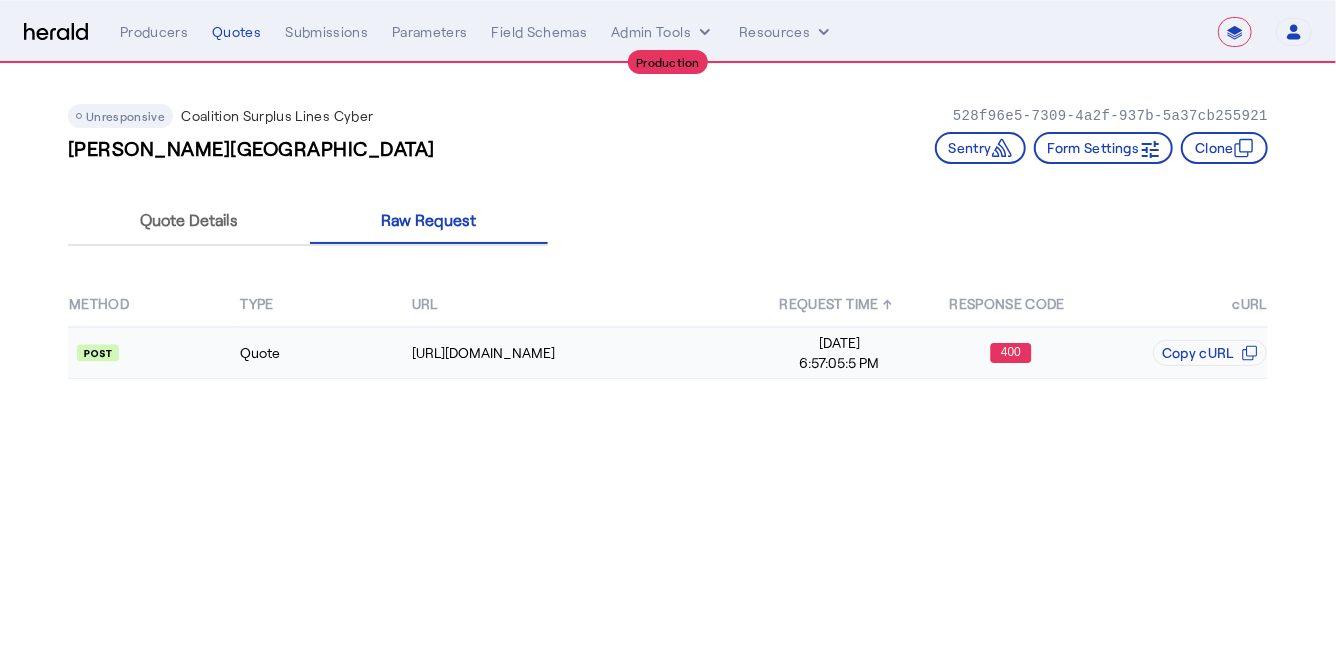 click on "Quote" 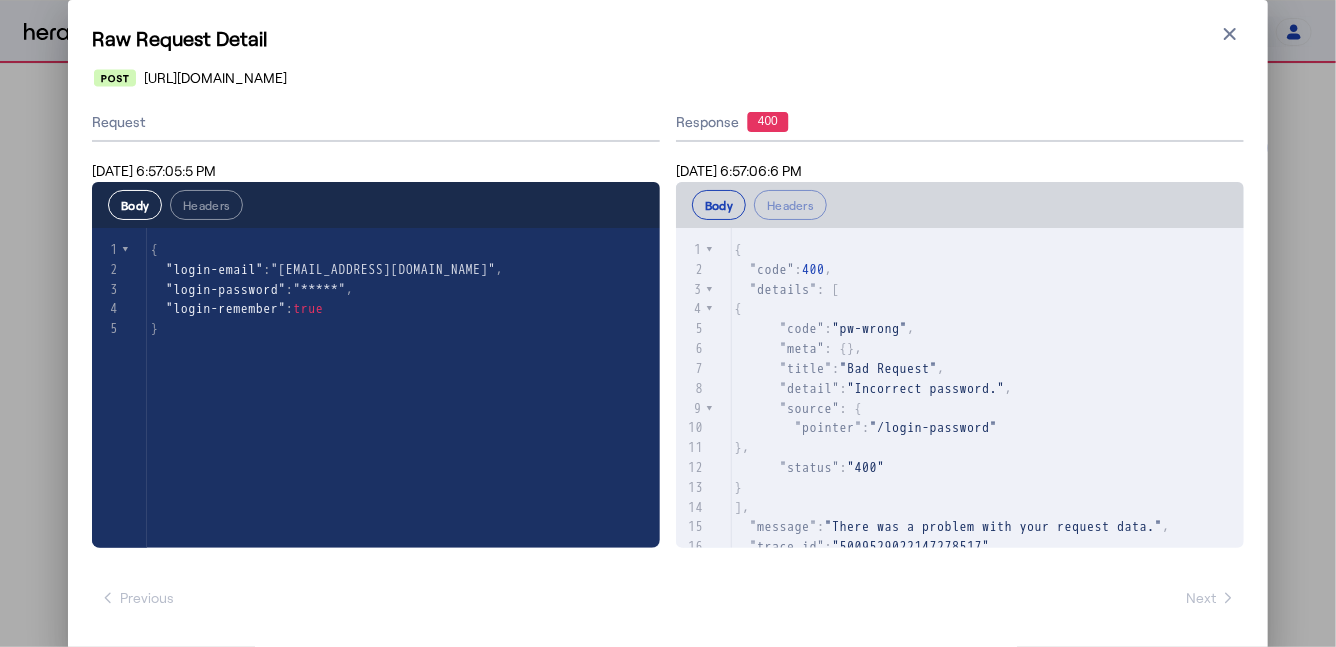 scroll, scrollTop: 60, scrollLeft: 0, axis: vertical 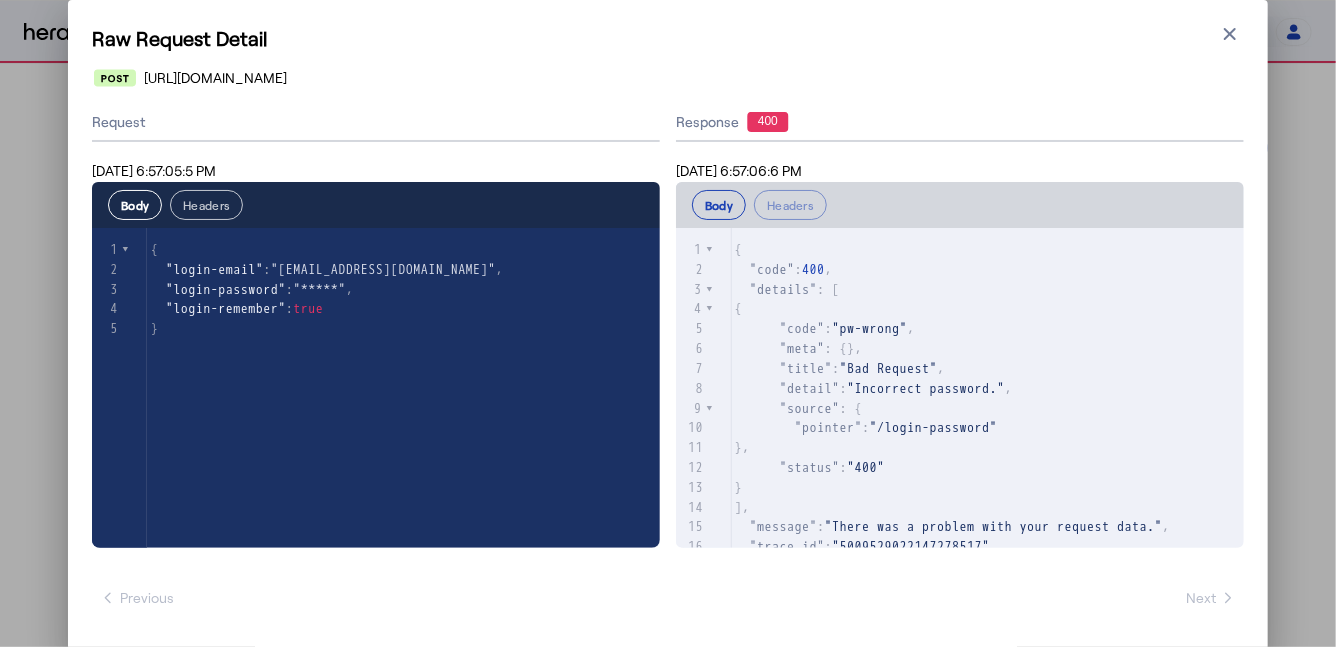 click on "Headers" at bounding box center [206, 205] 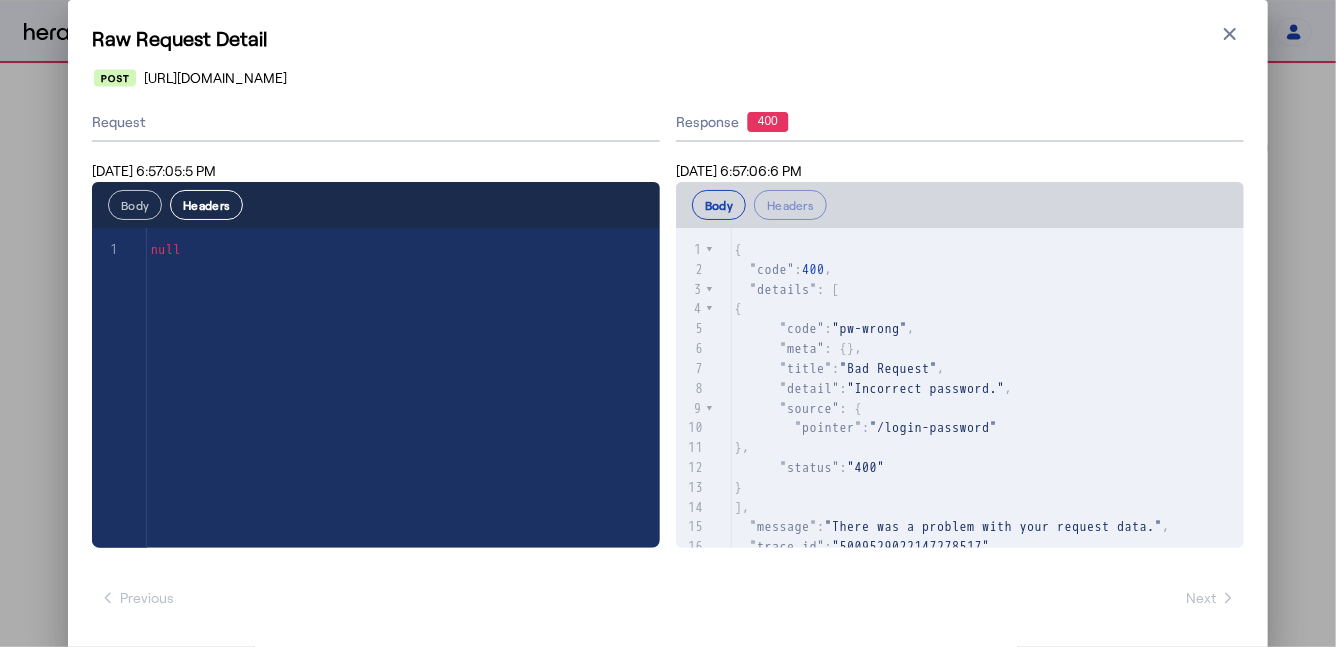 click on "Body" at bounding box center (135, 205) 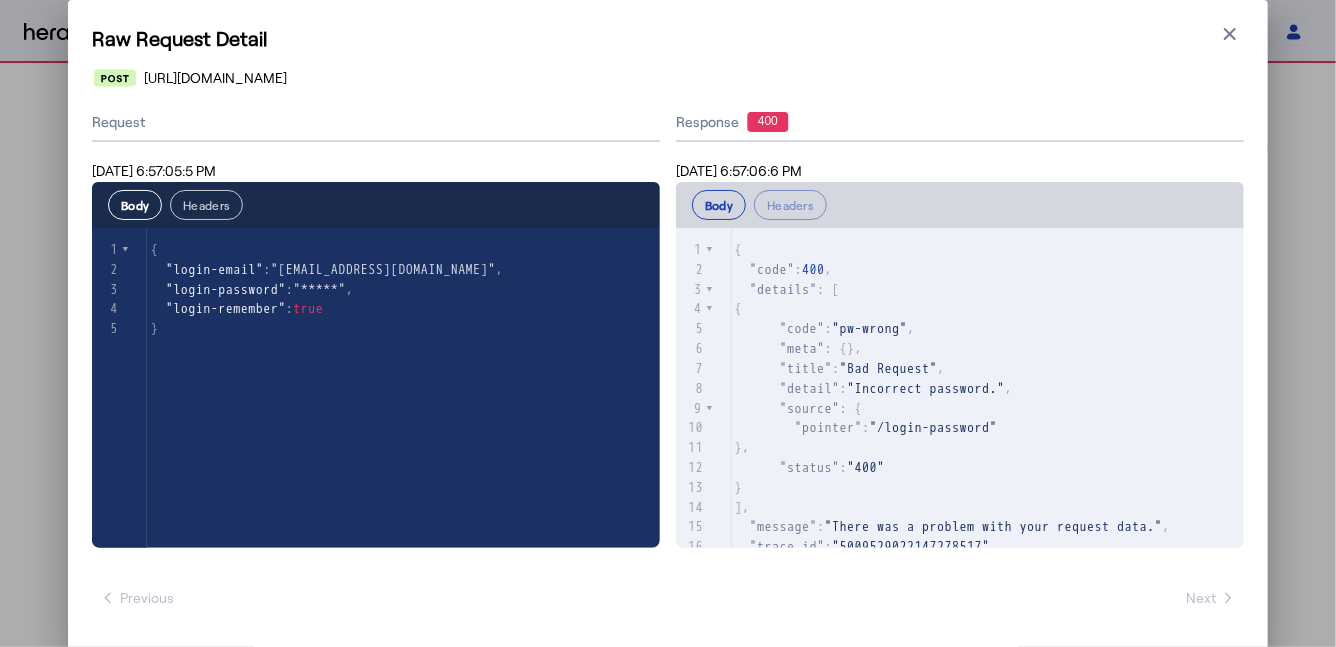 click on "Headers" at bounding box center [206, 205] 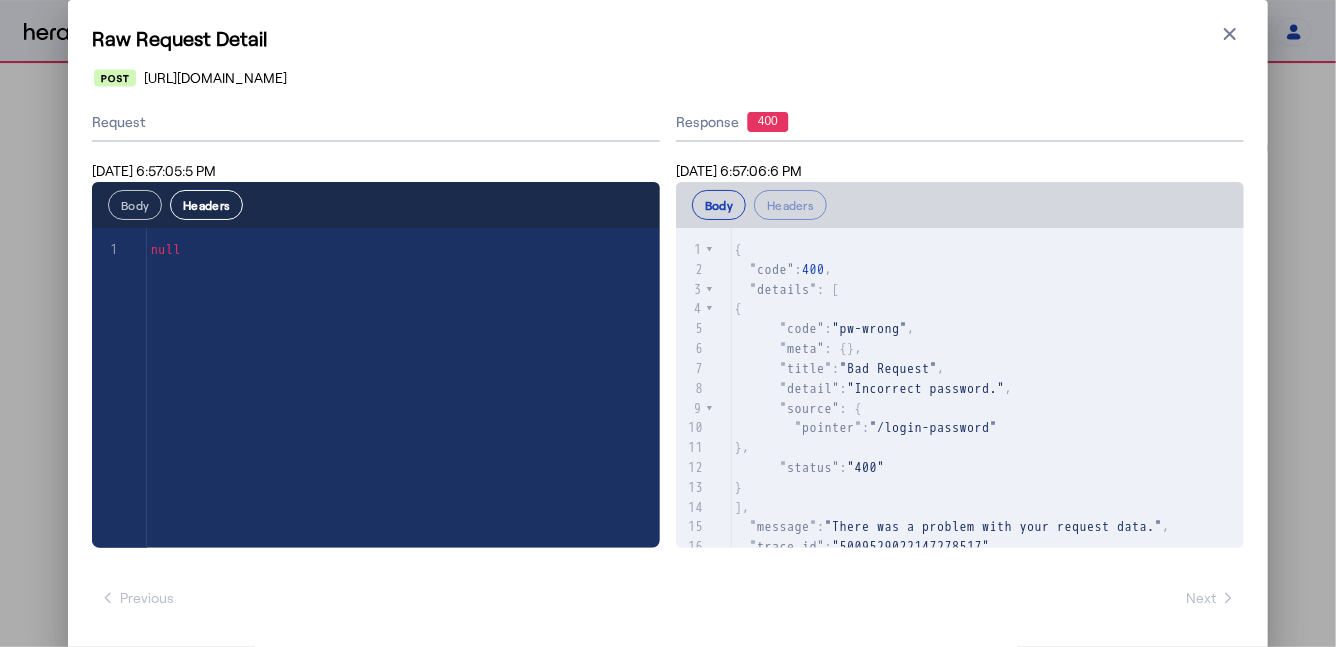 click on "Body" at bounding box center (135, 205) 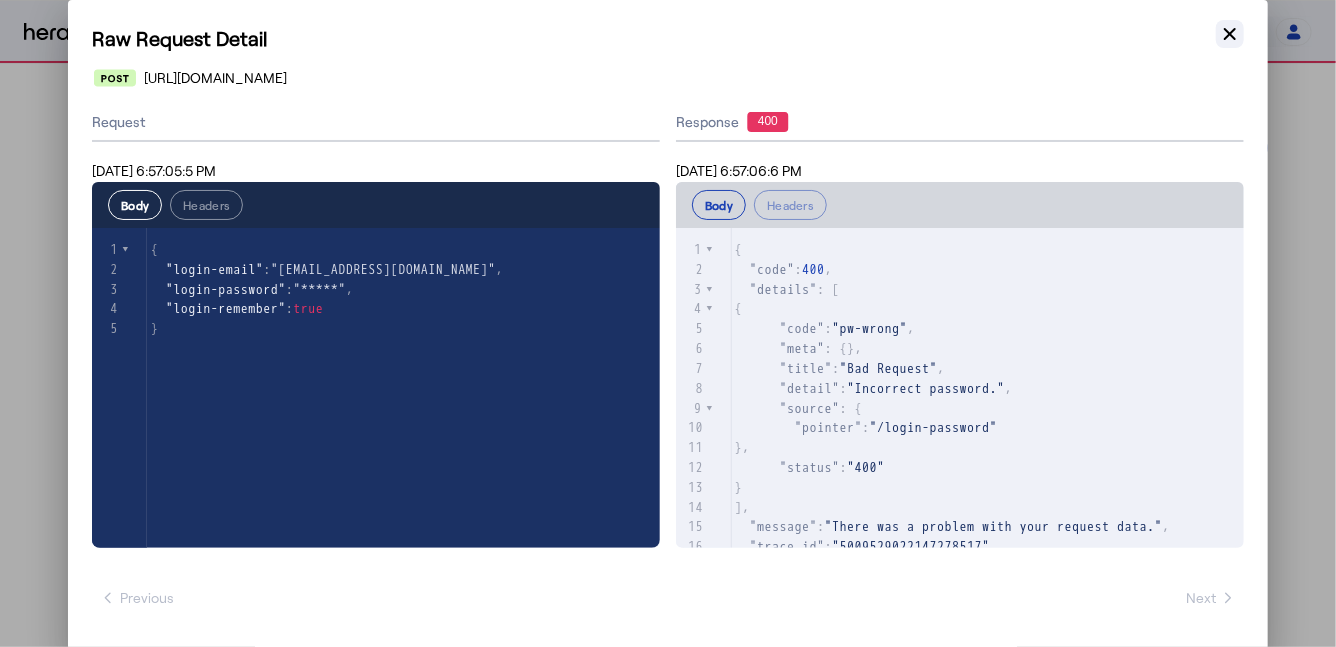click 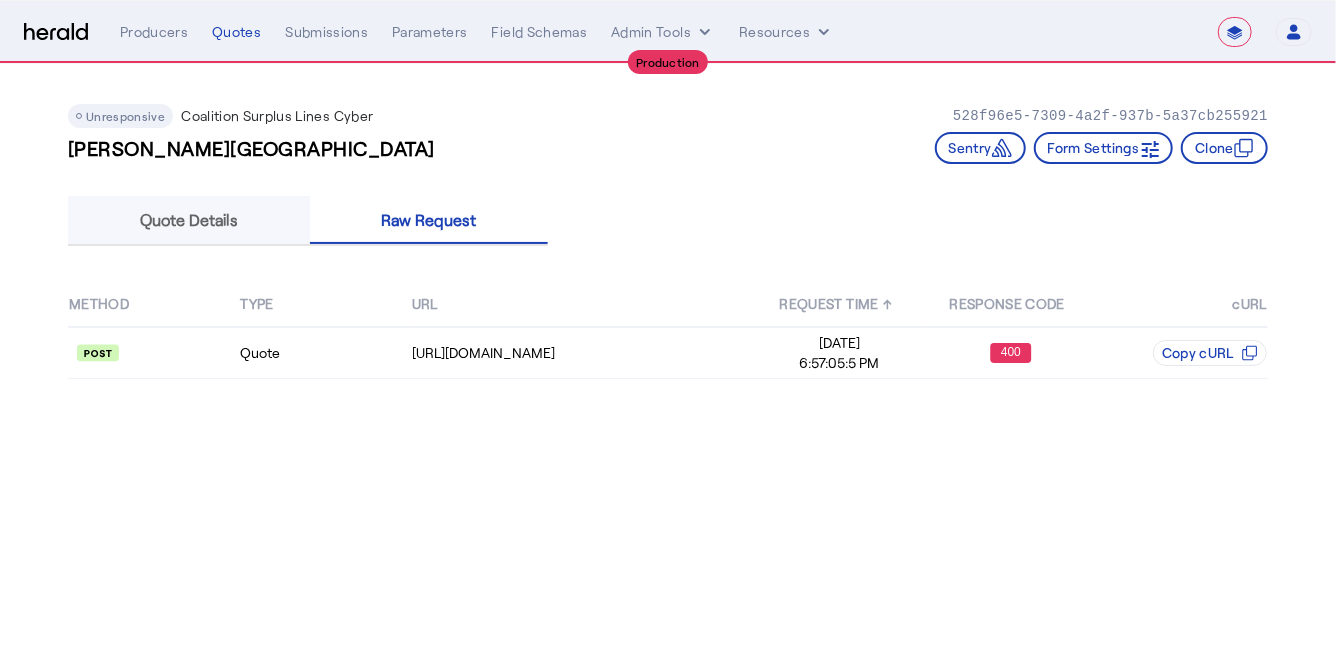click on "Quote Details" at bounding box center (189, 220) 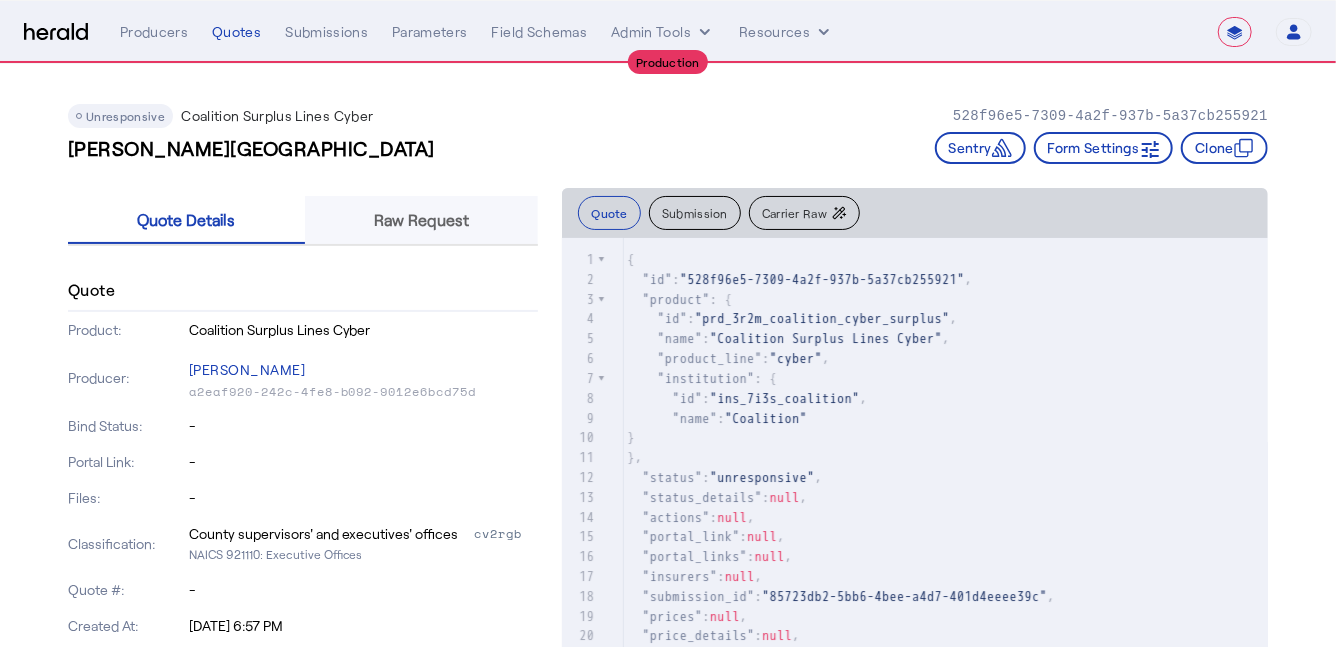 click on "Raw Request" at bounding box center (421, 220) 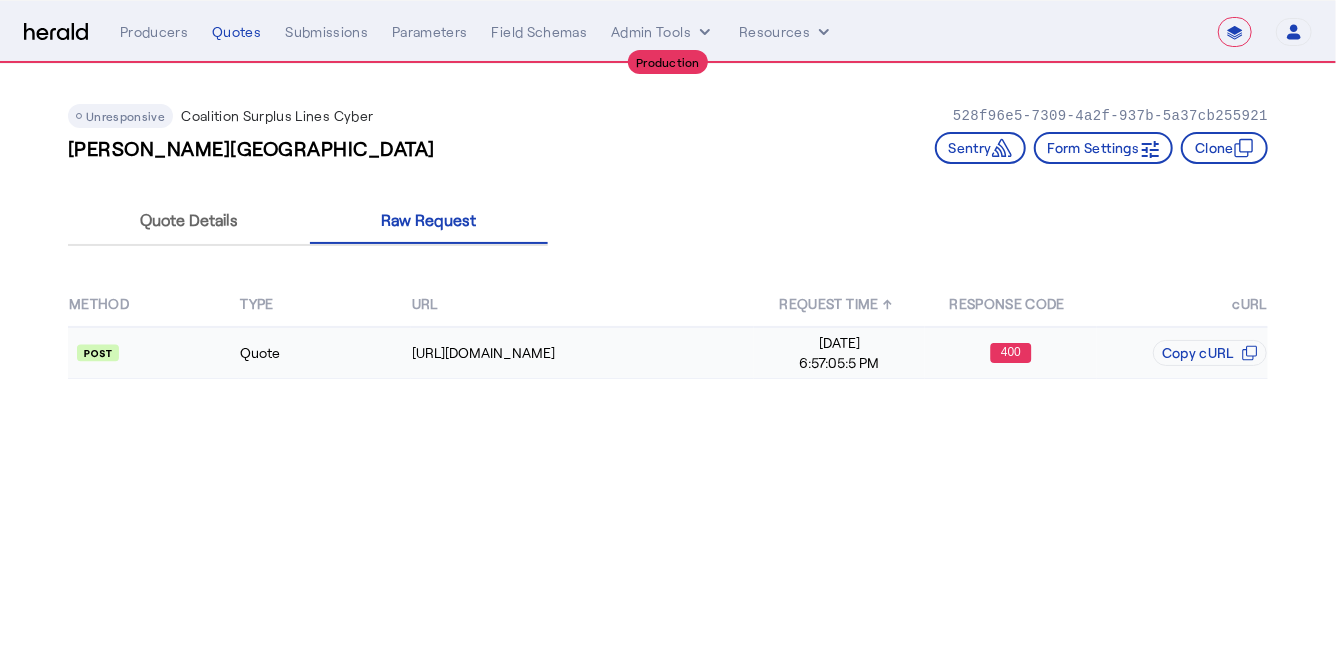 click on "Quote" 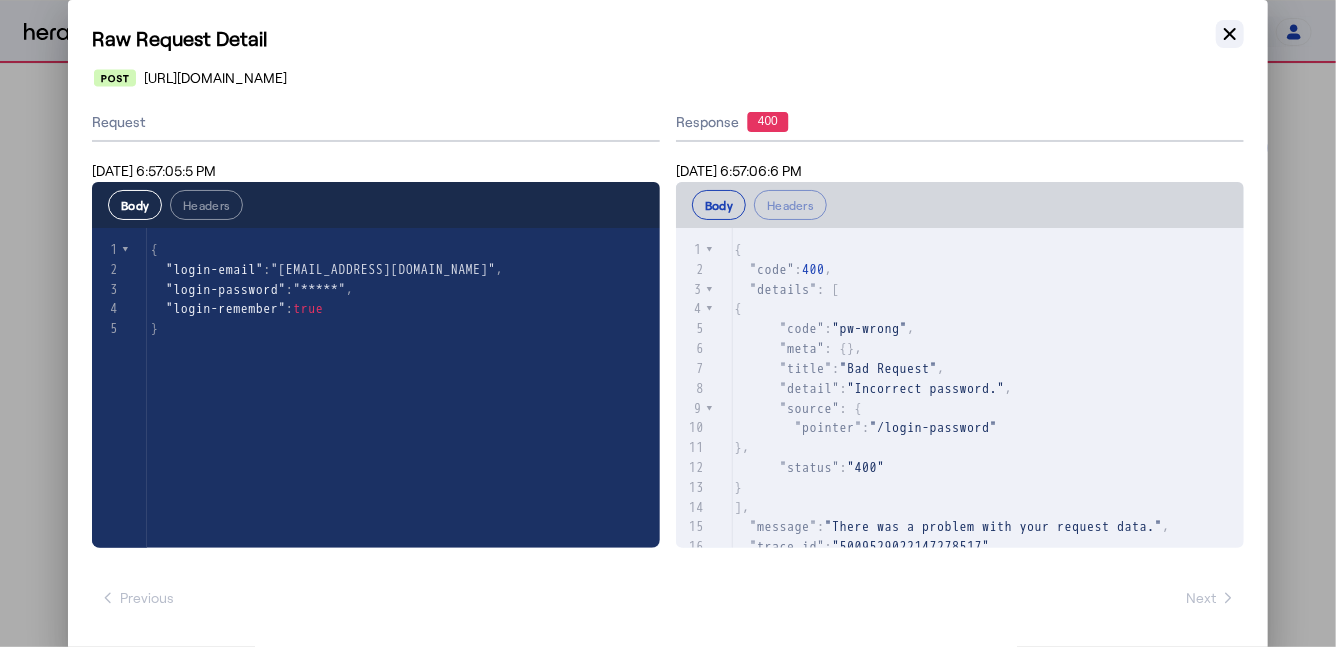 click 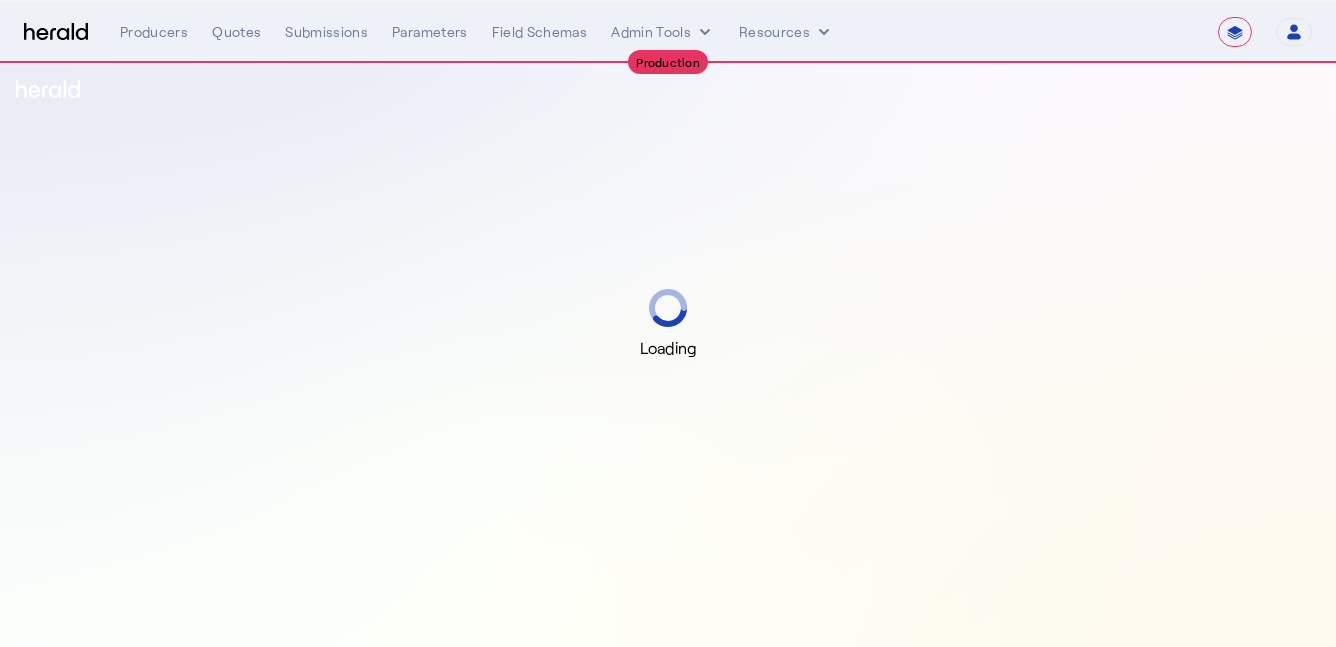 select on "**********" 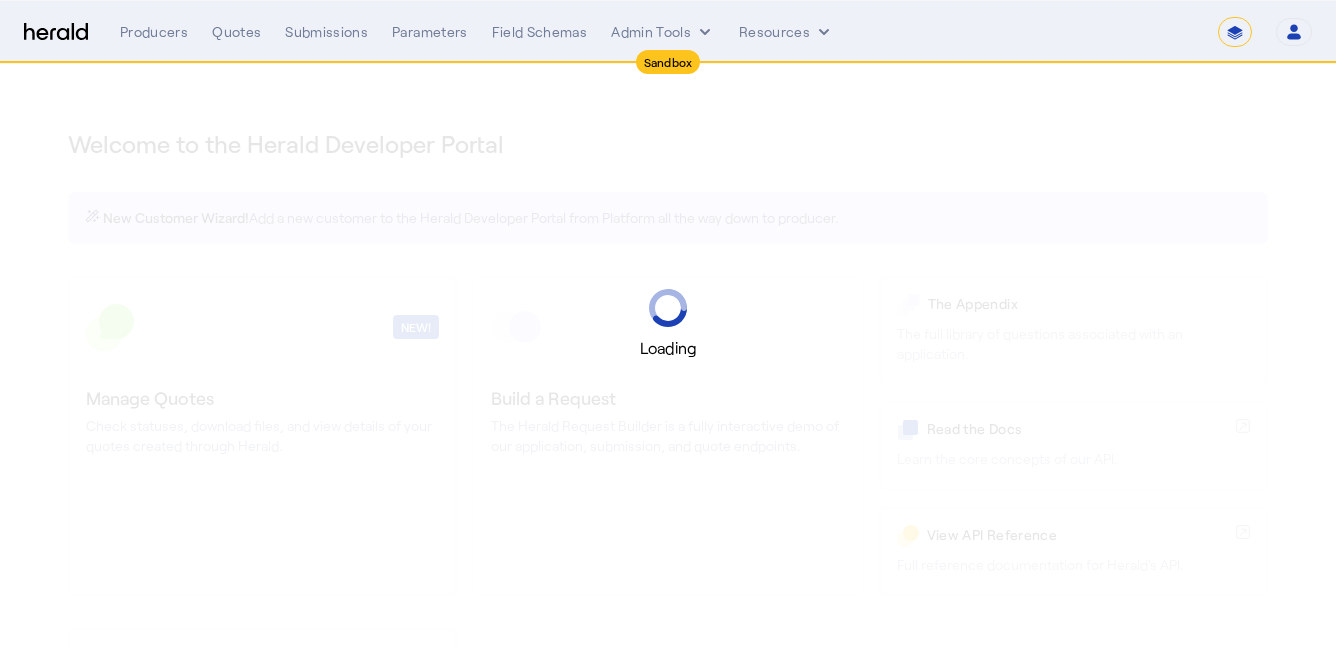 select on "*******" 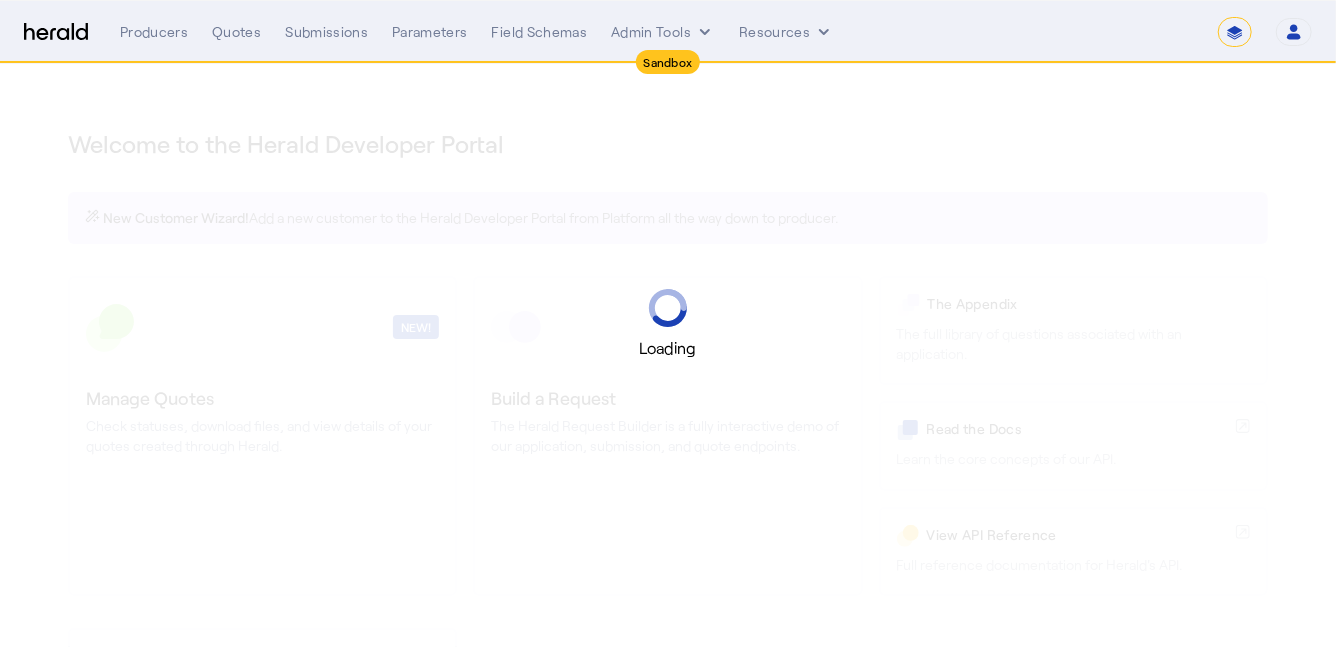 select on "pfm_2v8p_herald_api" 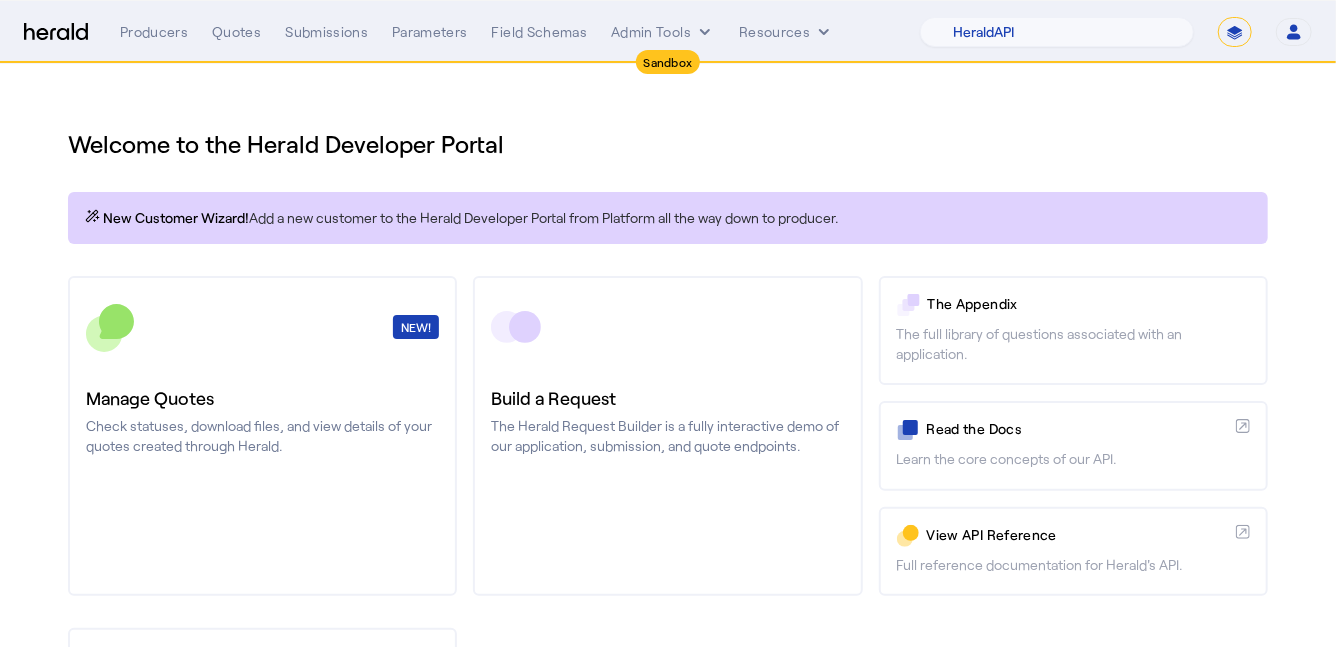 click on "**********" at bounding box center (1235, 32) 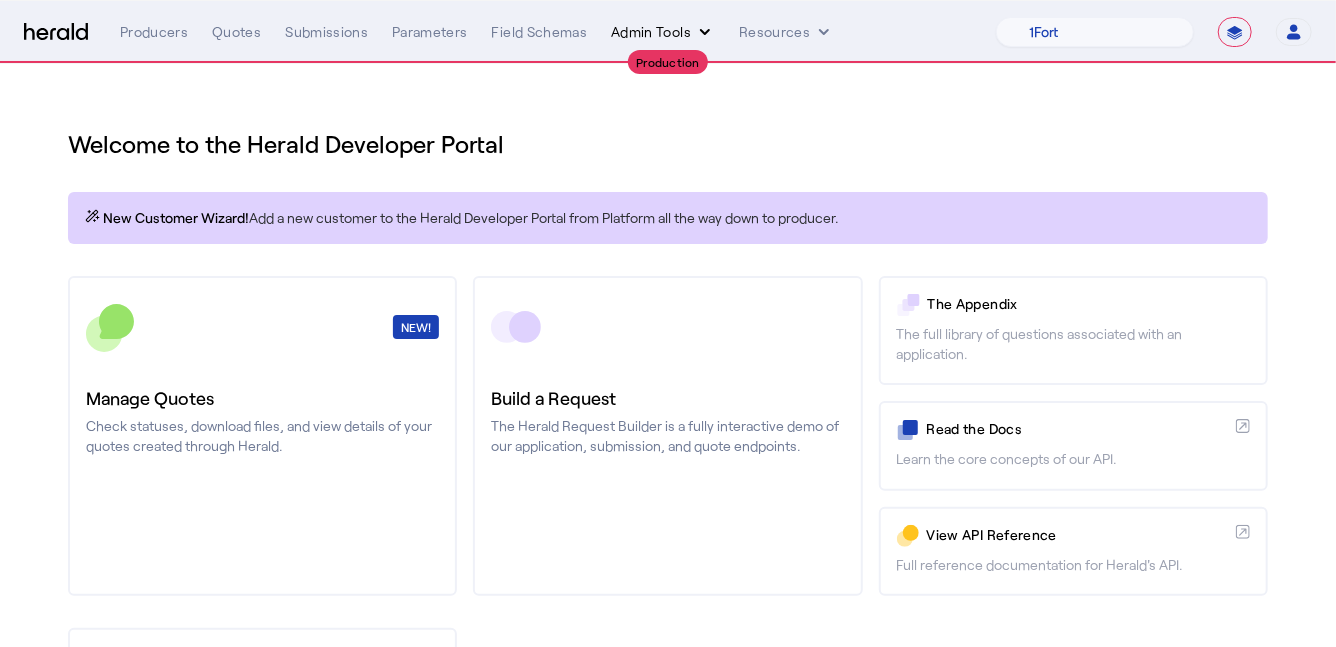click on "Admin Tools" at bounding box center (663, 32) 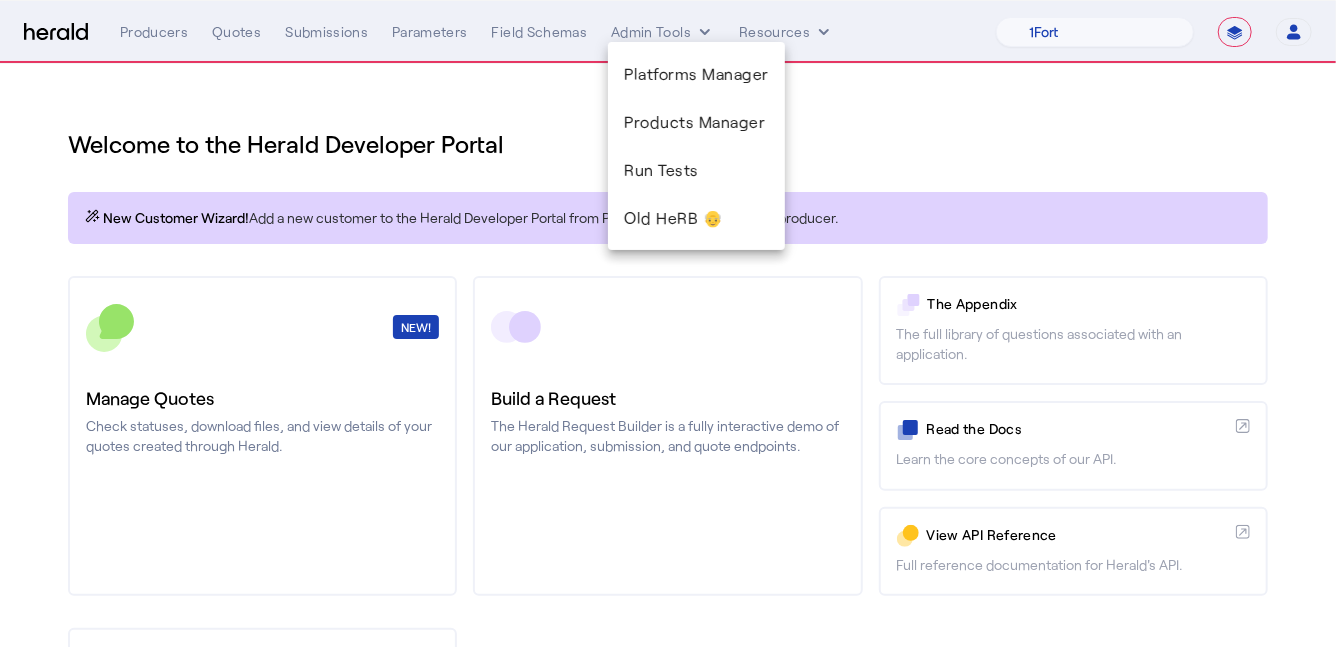 click at bounding box center (668, 323) 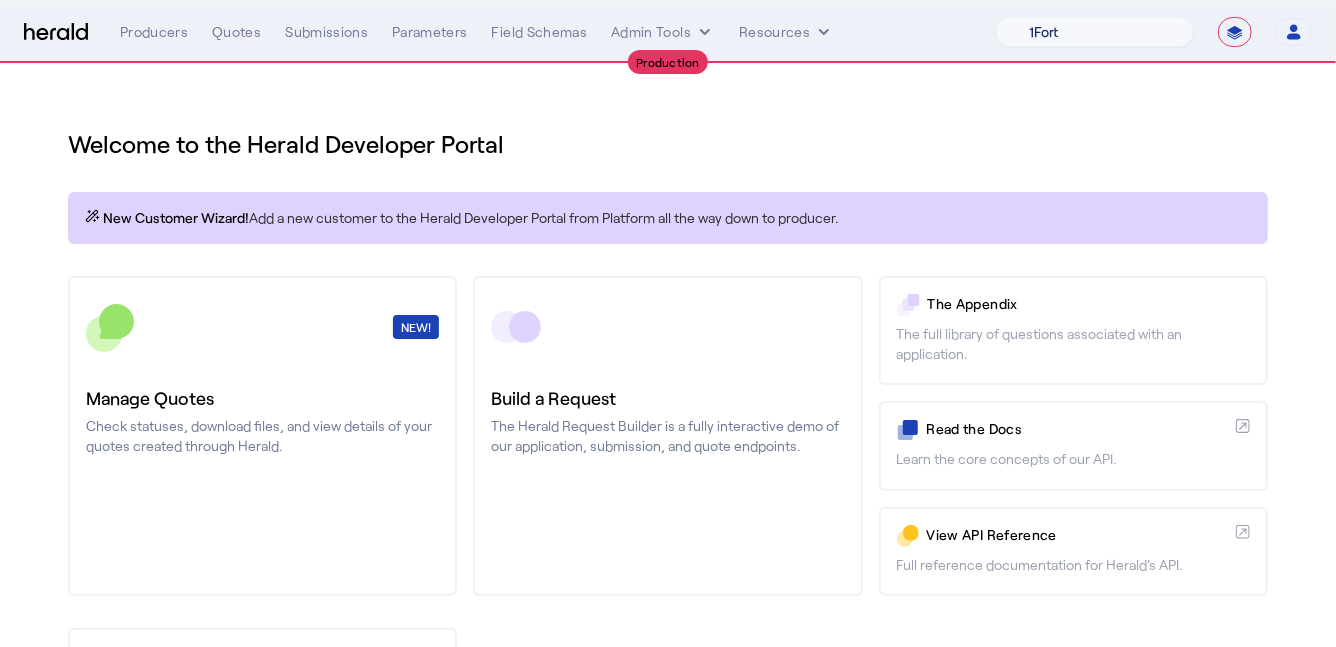 click on "1Fort   Billy   BindHQ   Bunker   CRC   Campus Coverage   Citadel   Fifthwall   Flow Specialty (Capitola)   Founder Shield   Growthmill   HIB Marketplace   HeraldAPI   Layr   Limit   Marsh   QuoteWell   Sayata Labs   Semsee   Stere   USI   Vouch   Zywave" at bounding box center (1095, 32) 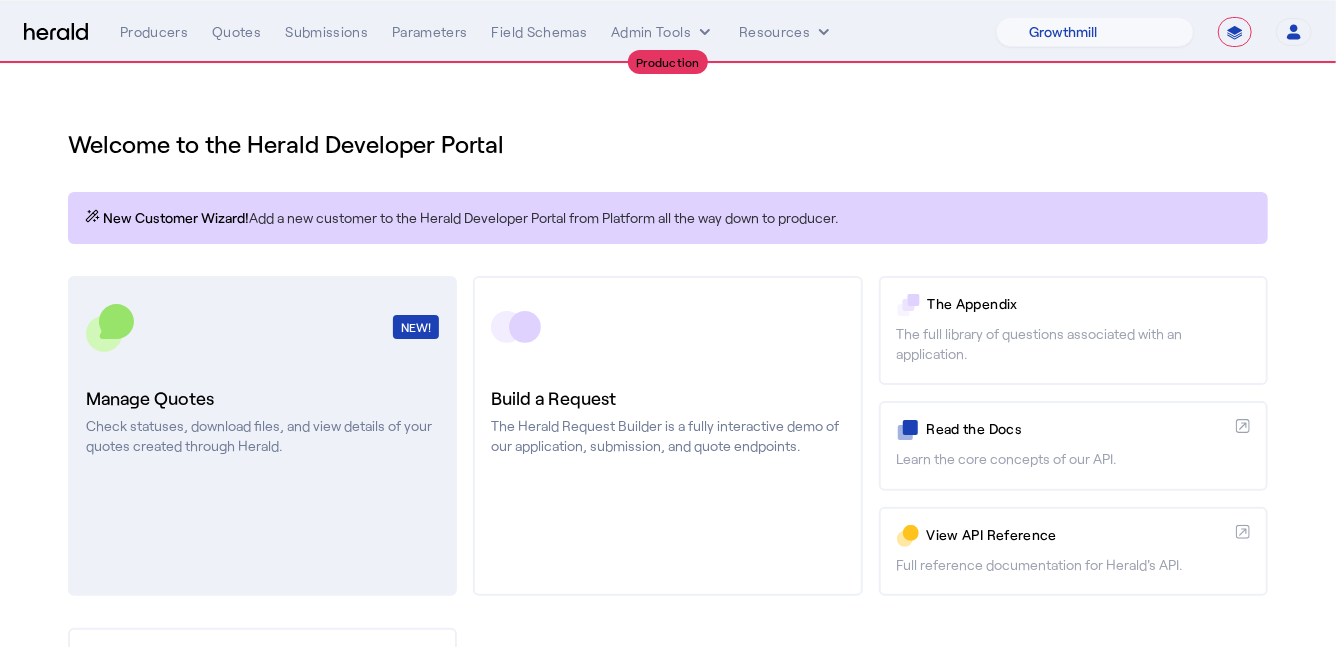 click on "NEW!" 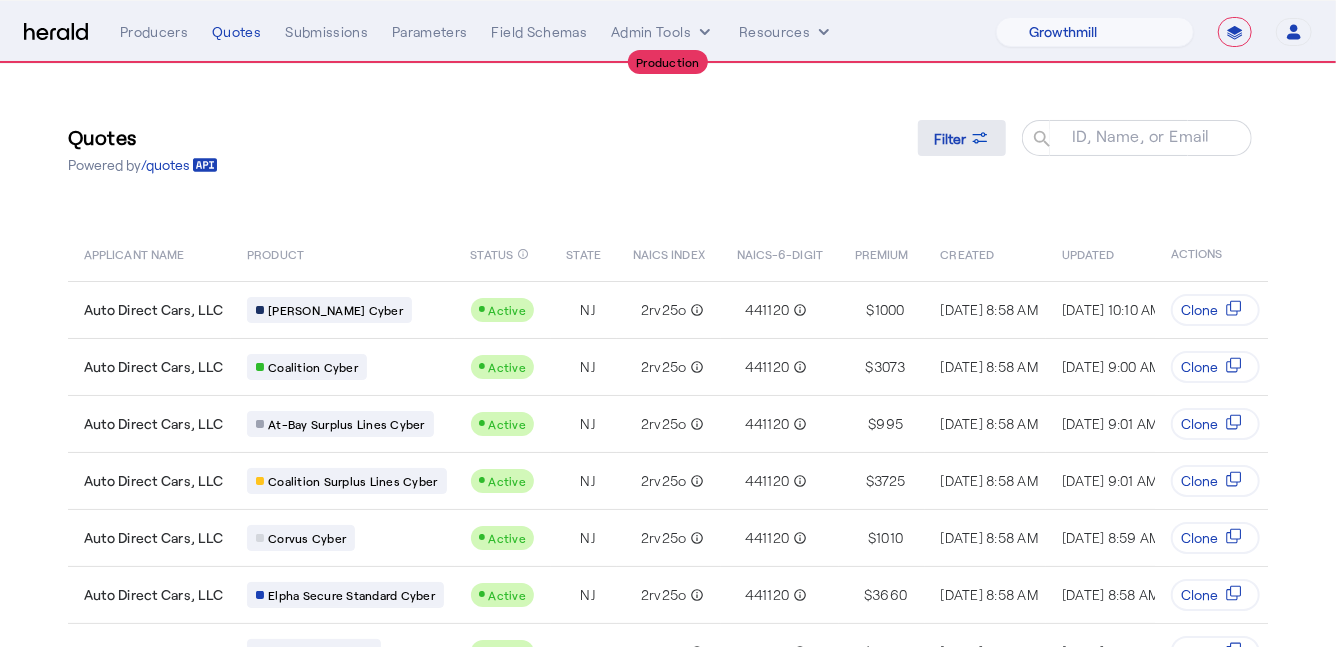 click on "Filter" at bounding box center (950, 138) 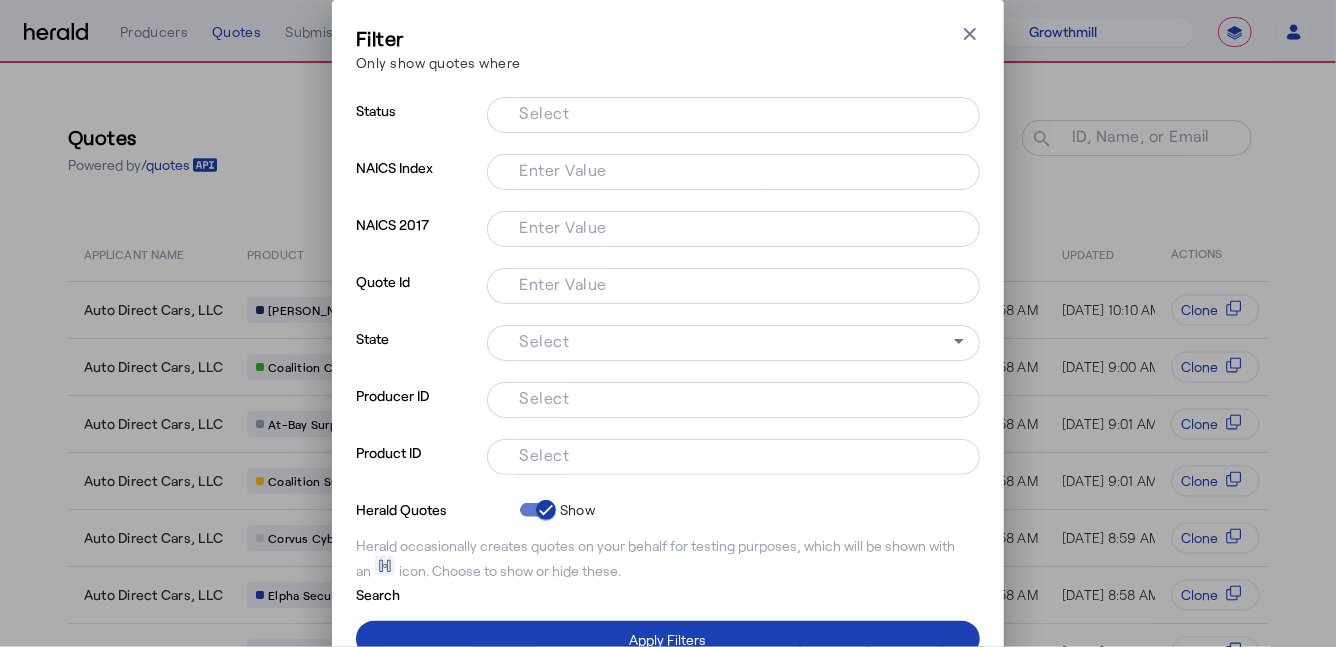 click on "Select" at bounding box center (729, 455) 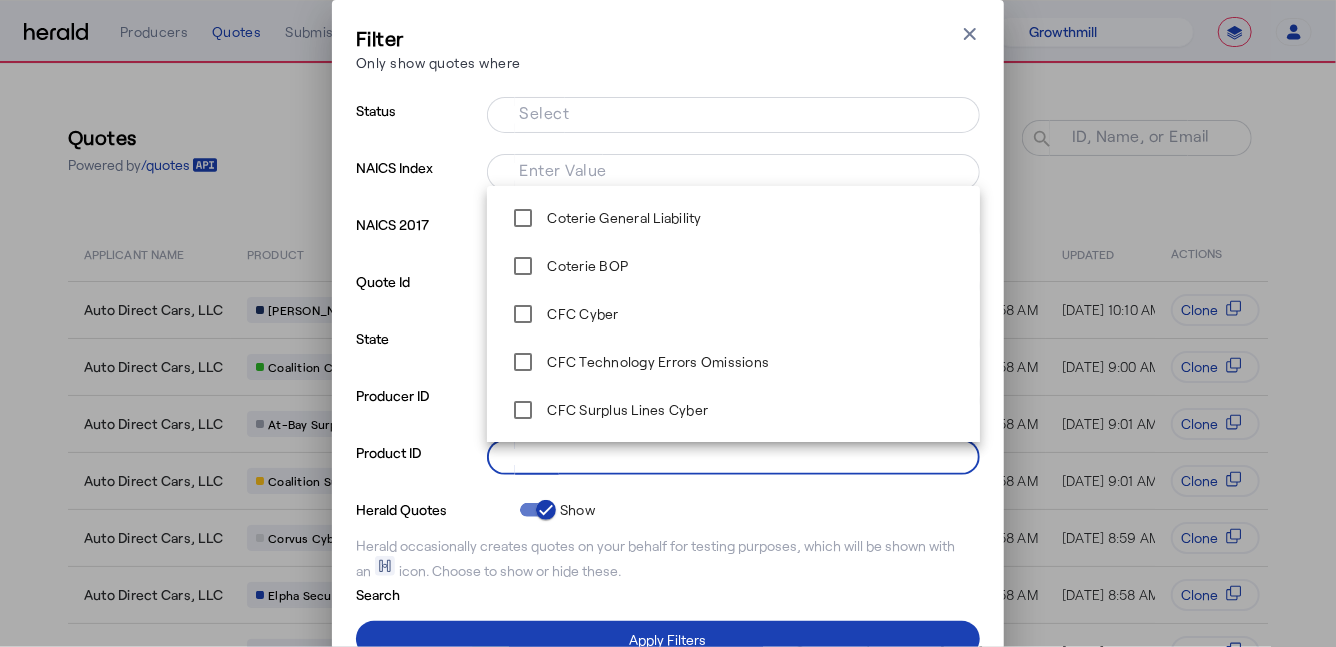 type on "*" 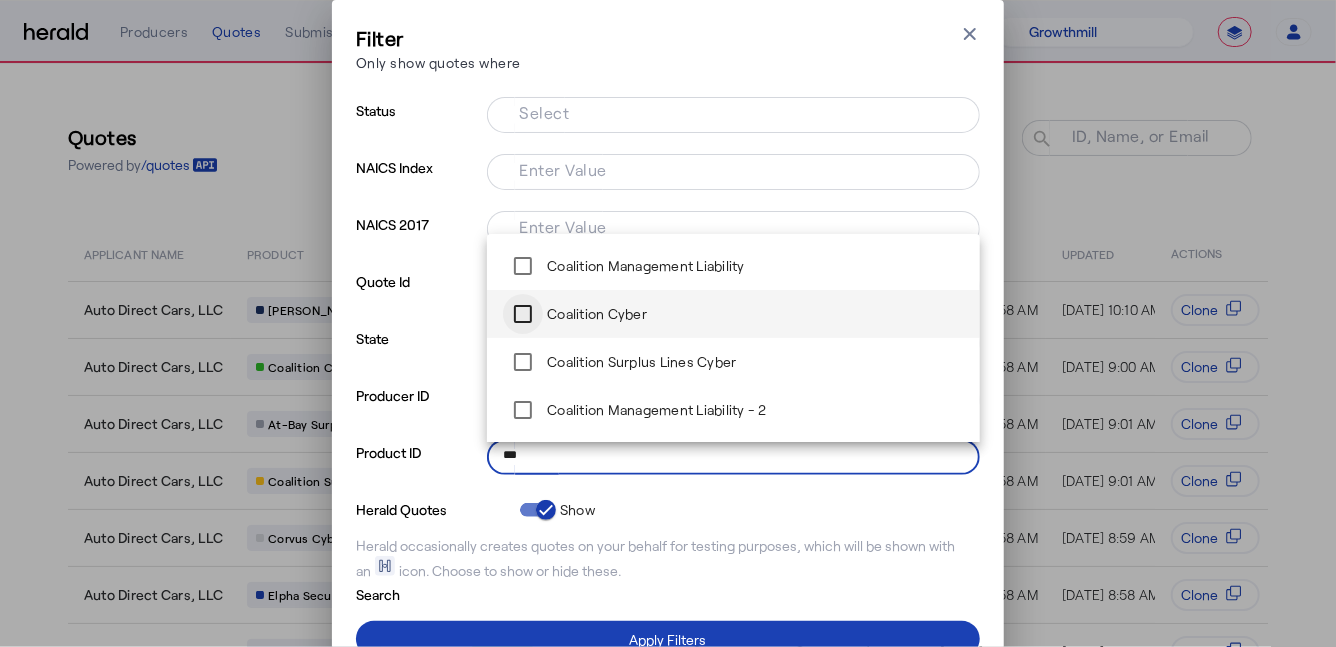 type on "***" 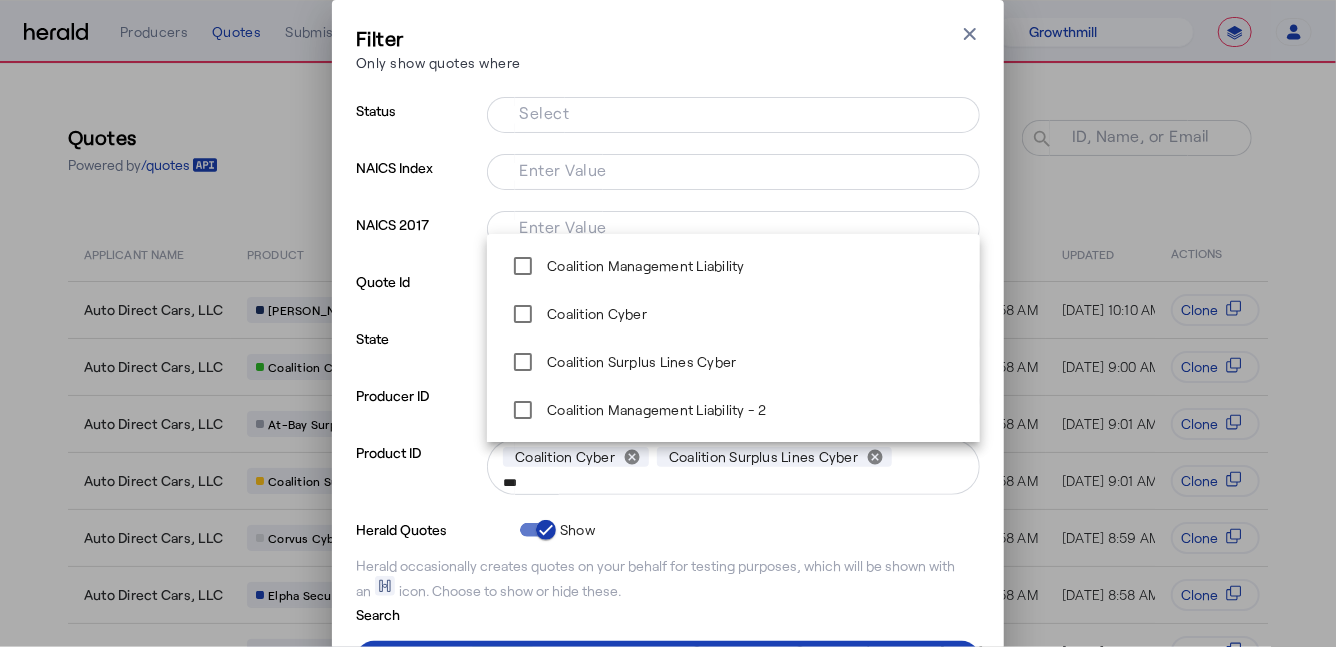 click on "Quote Id" at bounding box center [417, 296] 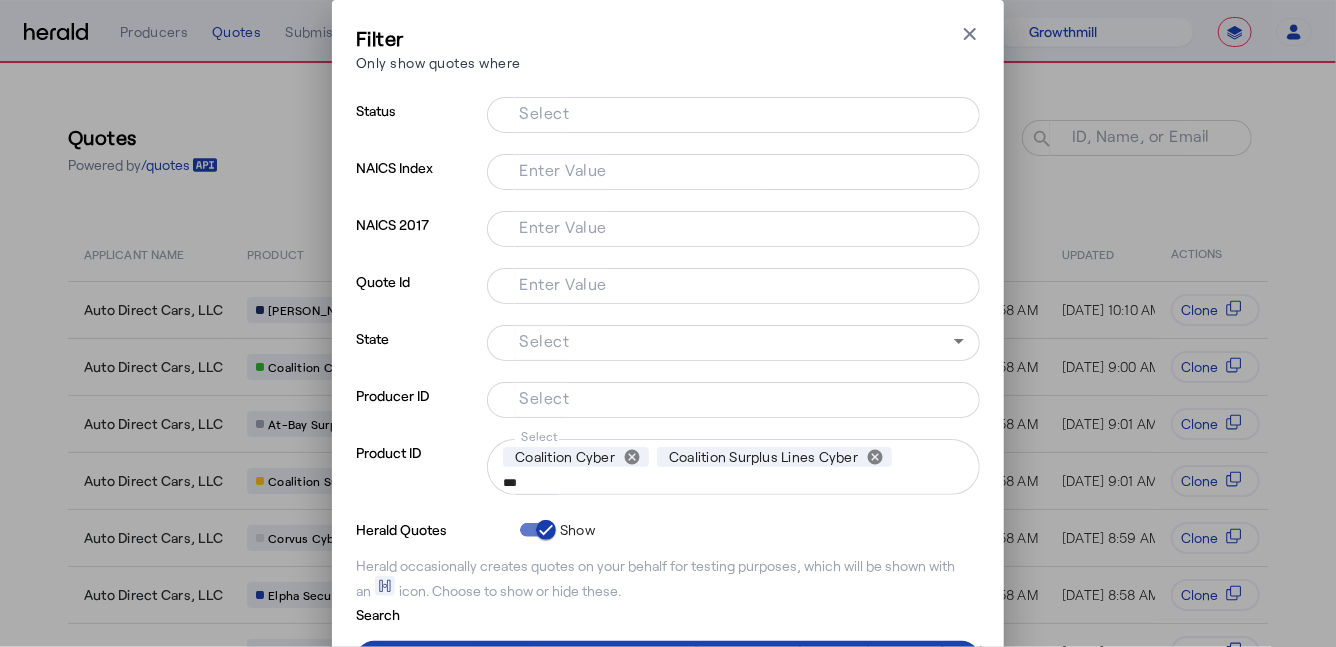 type 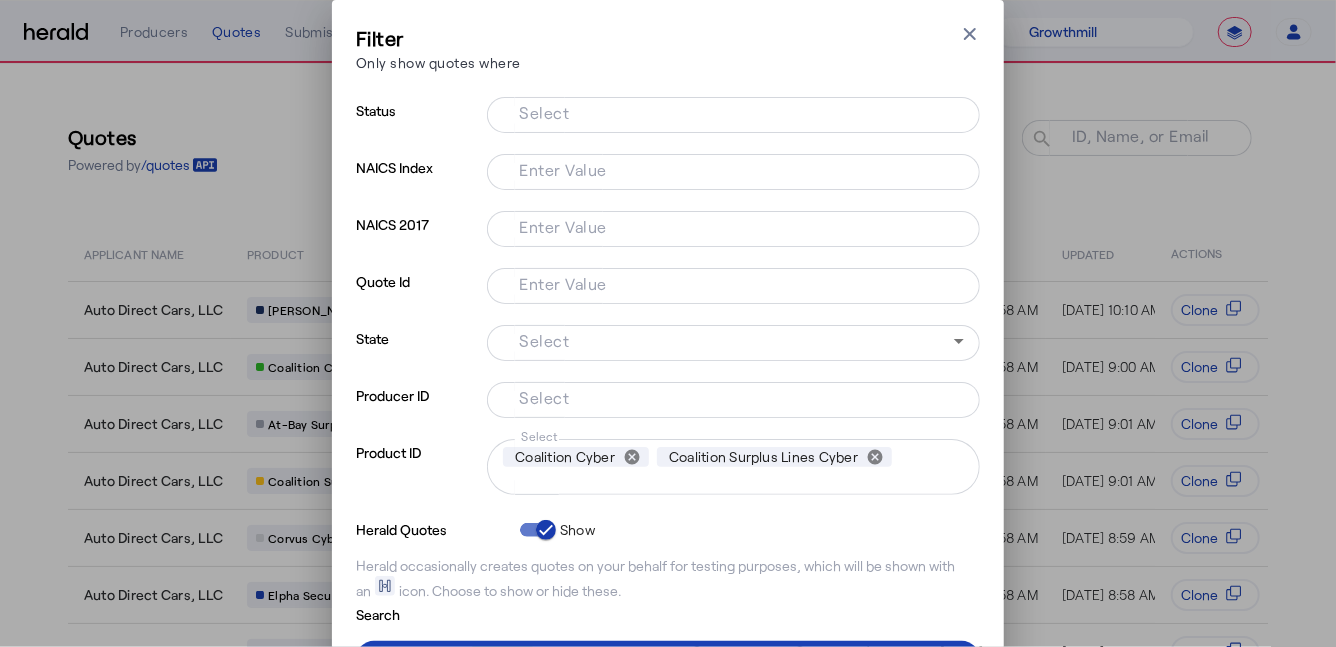click on "Select" at bounding box center (729, 398) 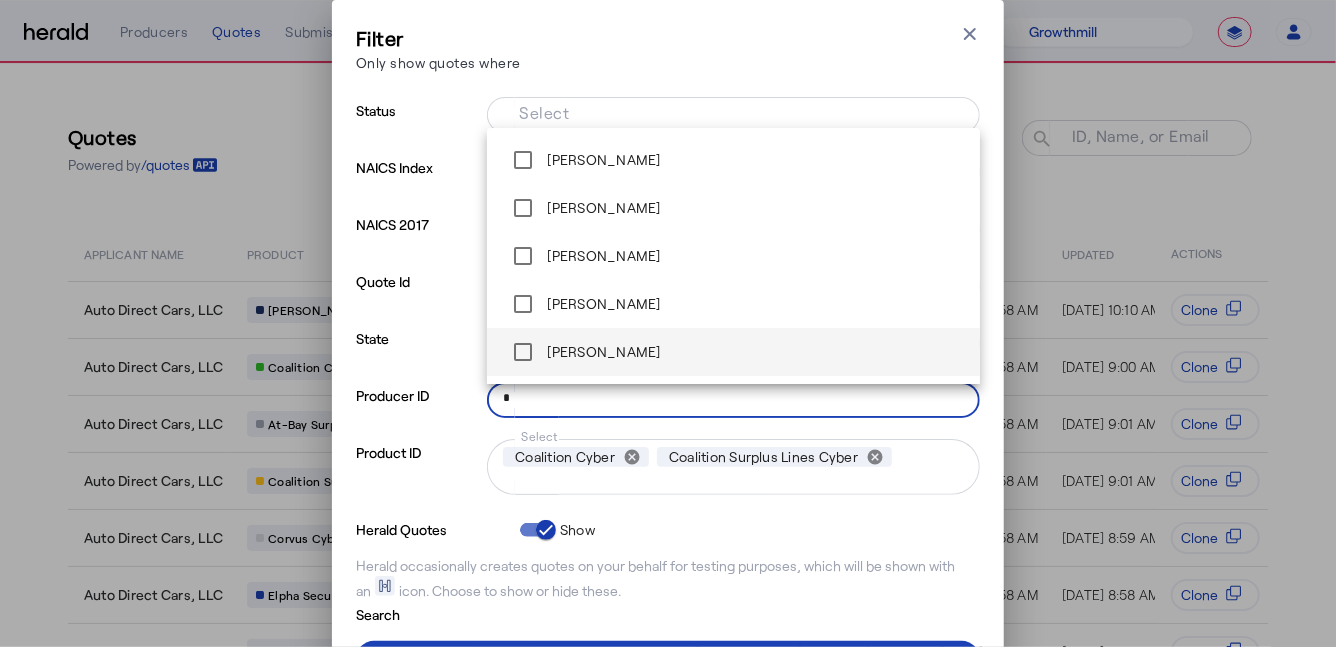 type on "*" 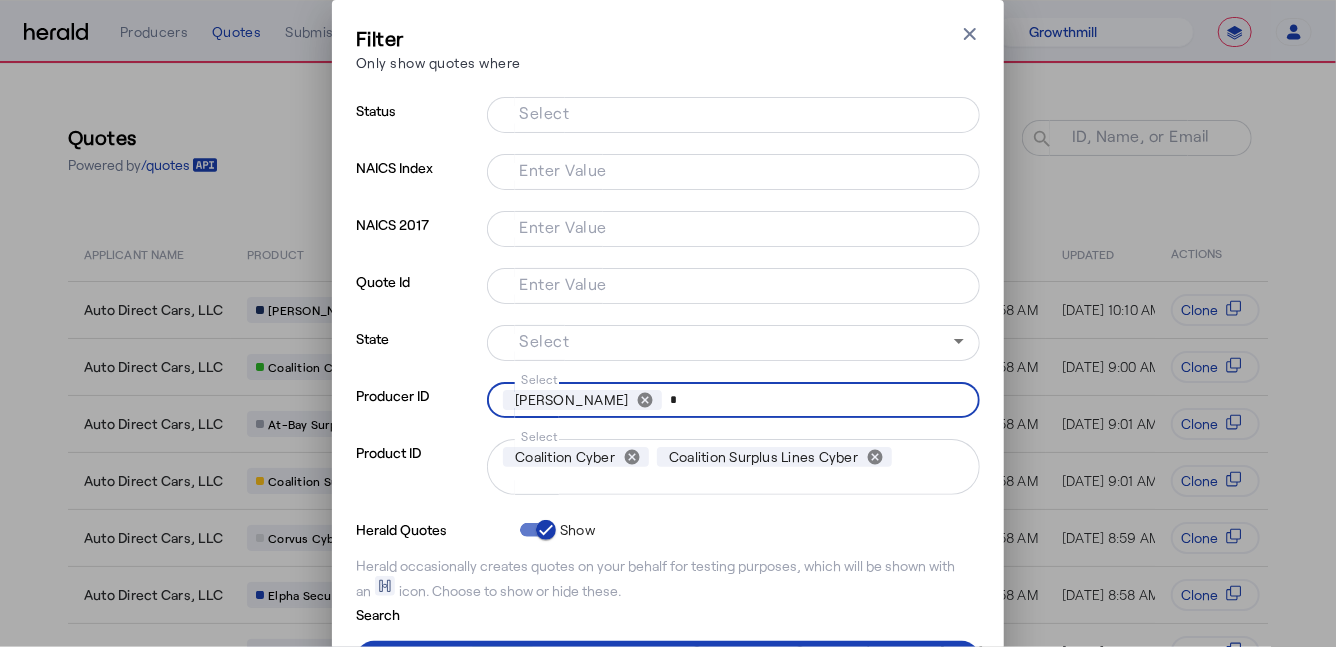 scroll, scrollTop: 100, scrollLeft: 0, axis: vertical 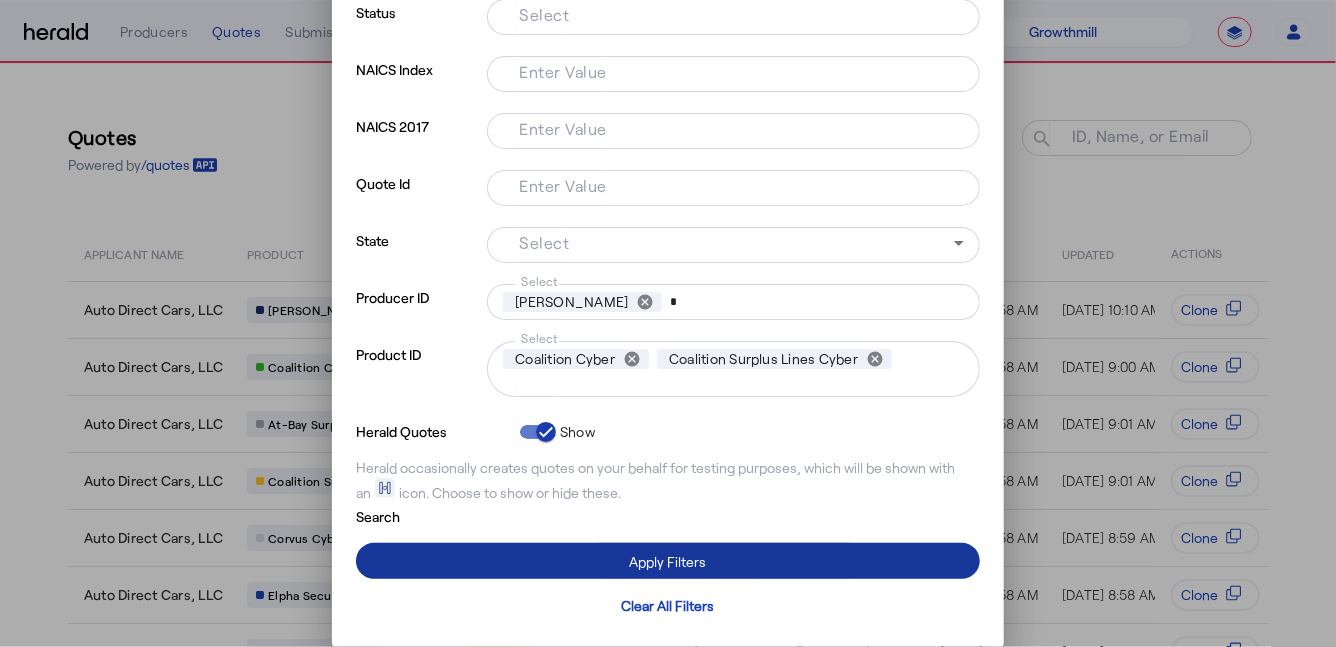 click at bounding box center (668, 561) 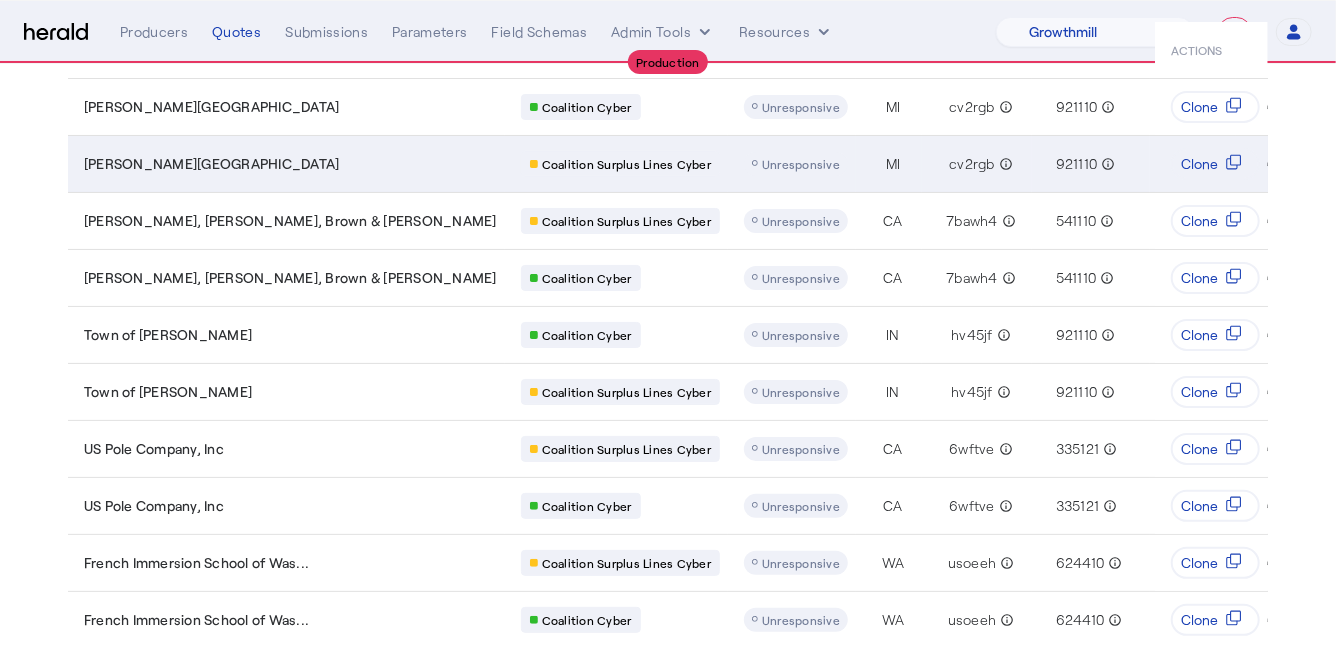 scroll, scrollTop: 256, scrollLeft: 0, axis: vertical 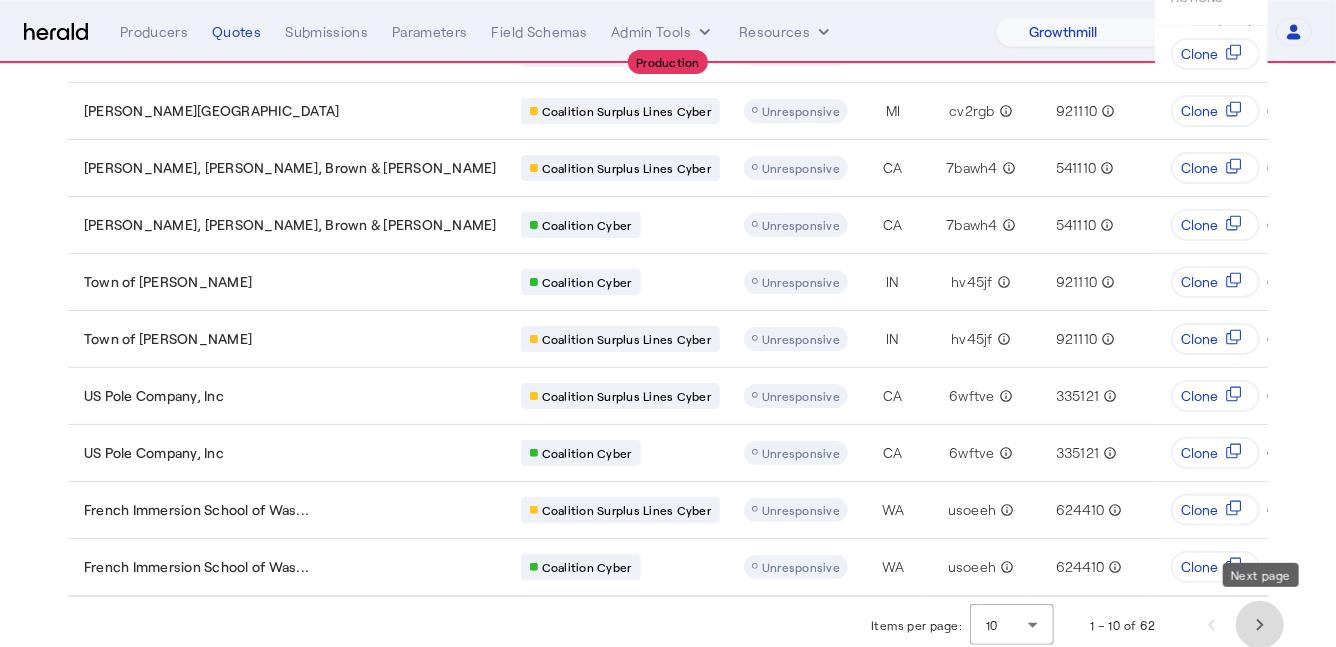 click 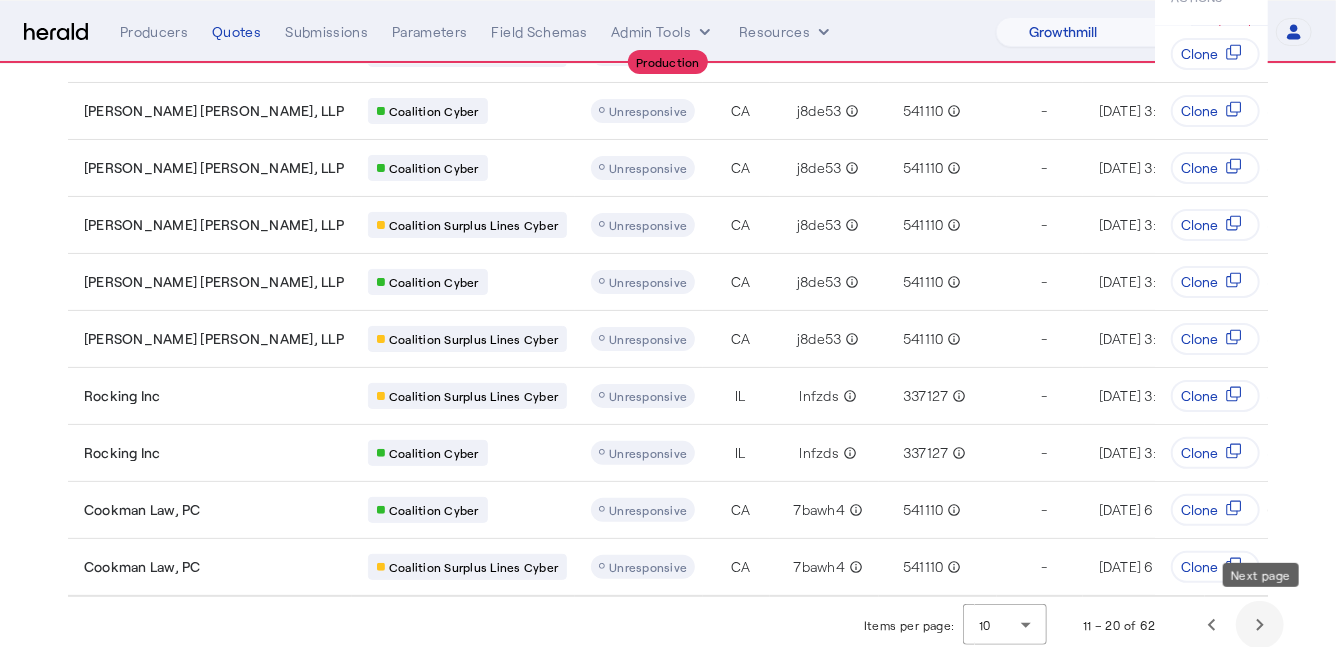 click 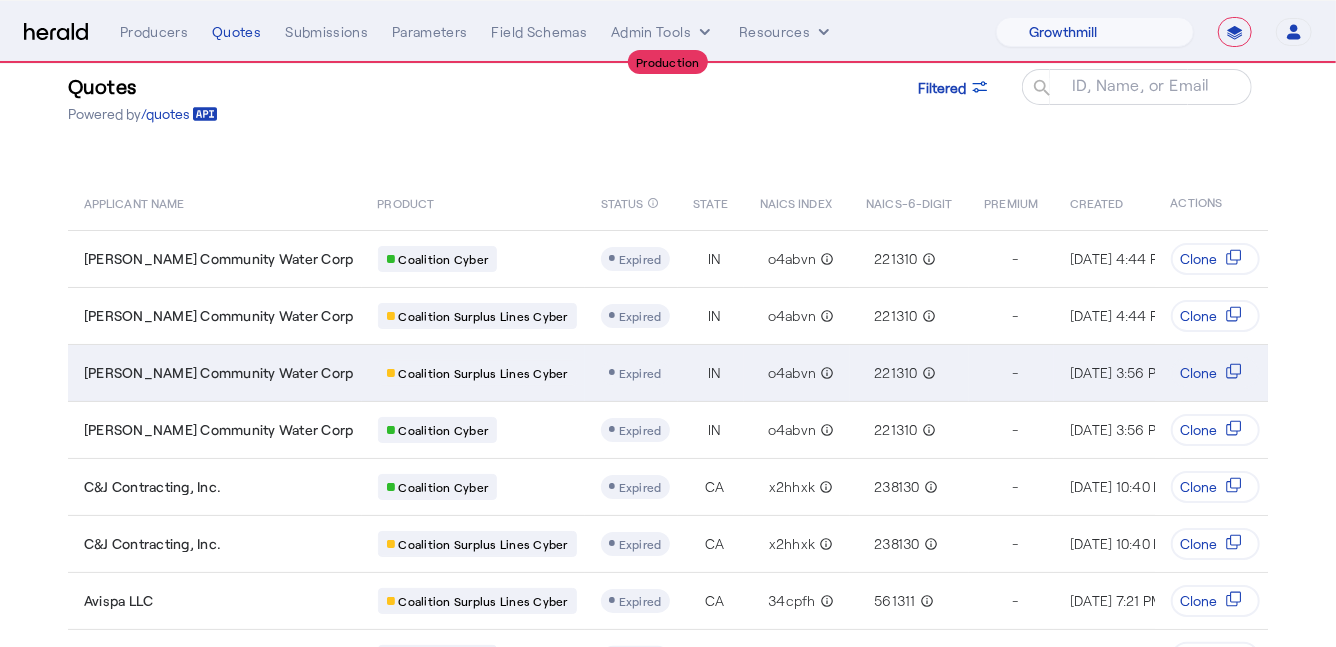 scroll, scrollTop: 256, scrollLeft: 0, axis: vertical 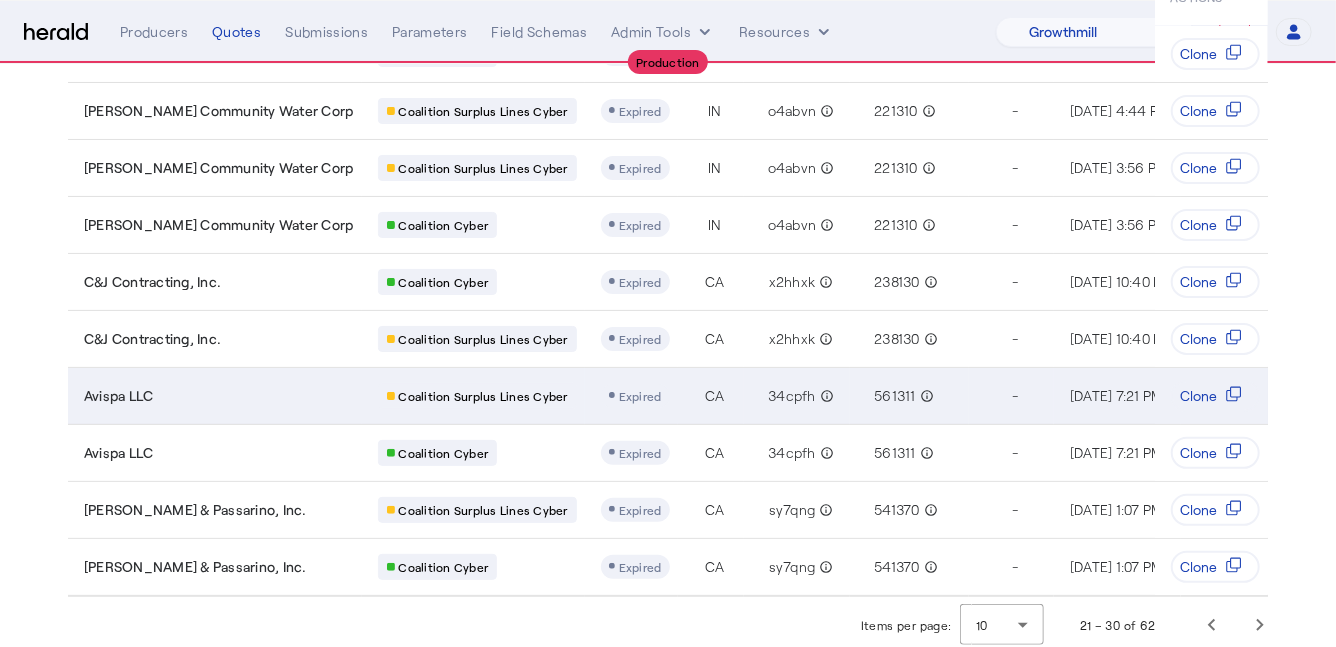 click on "Avispa LLC" at bounding box center (219, 396) 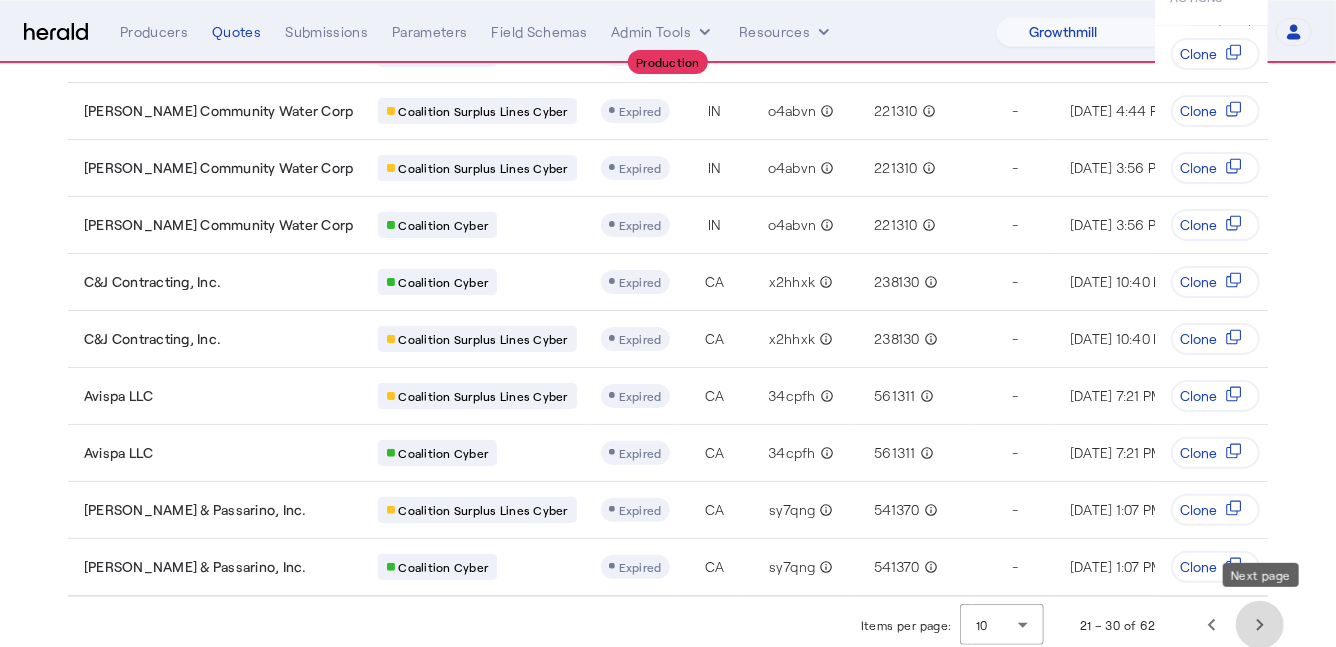 click 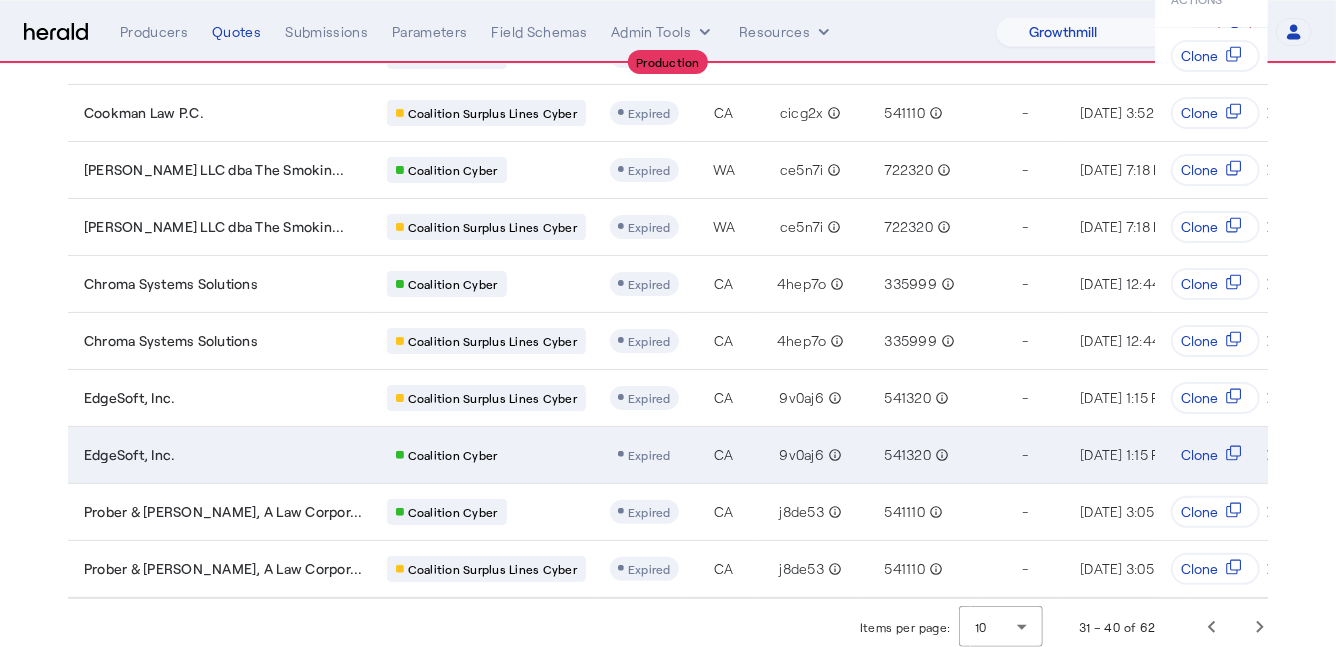 scroll, scrollTop: 256, scrollLeft: 0, axis: vertical 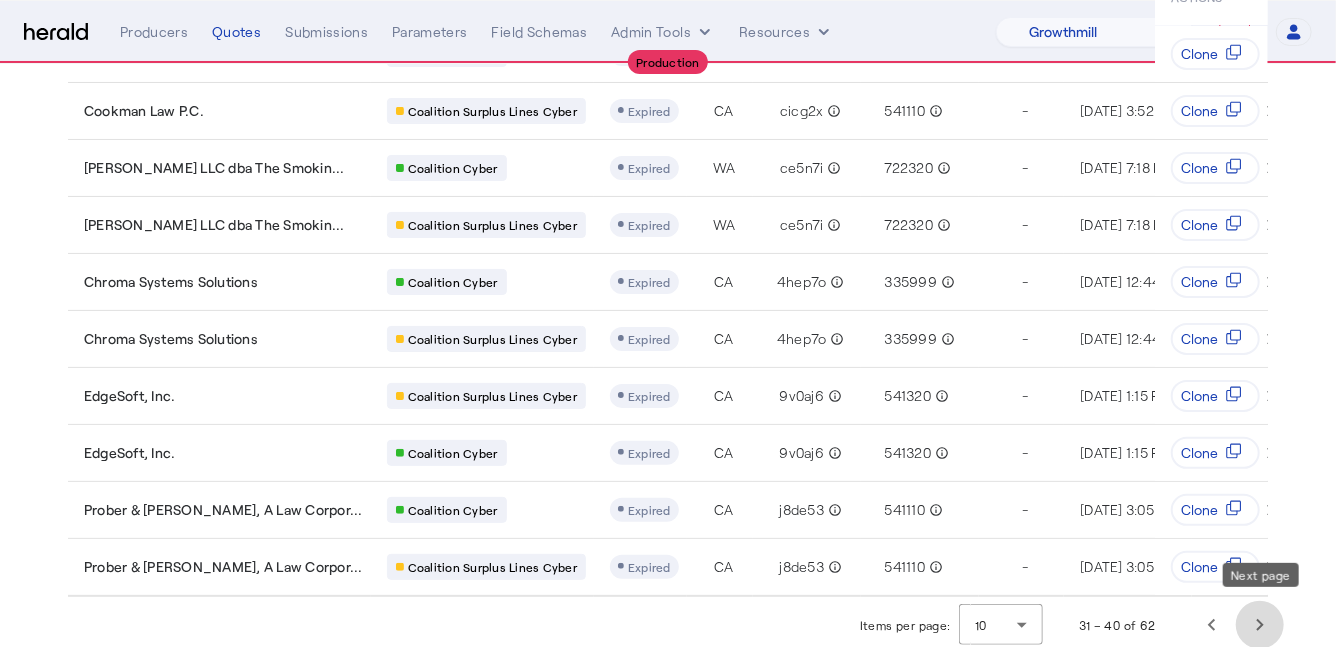 click 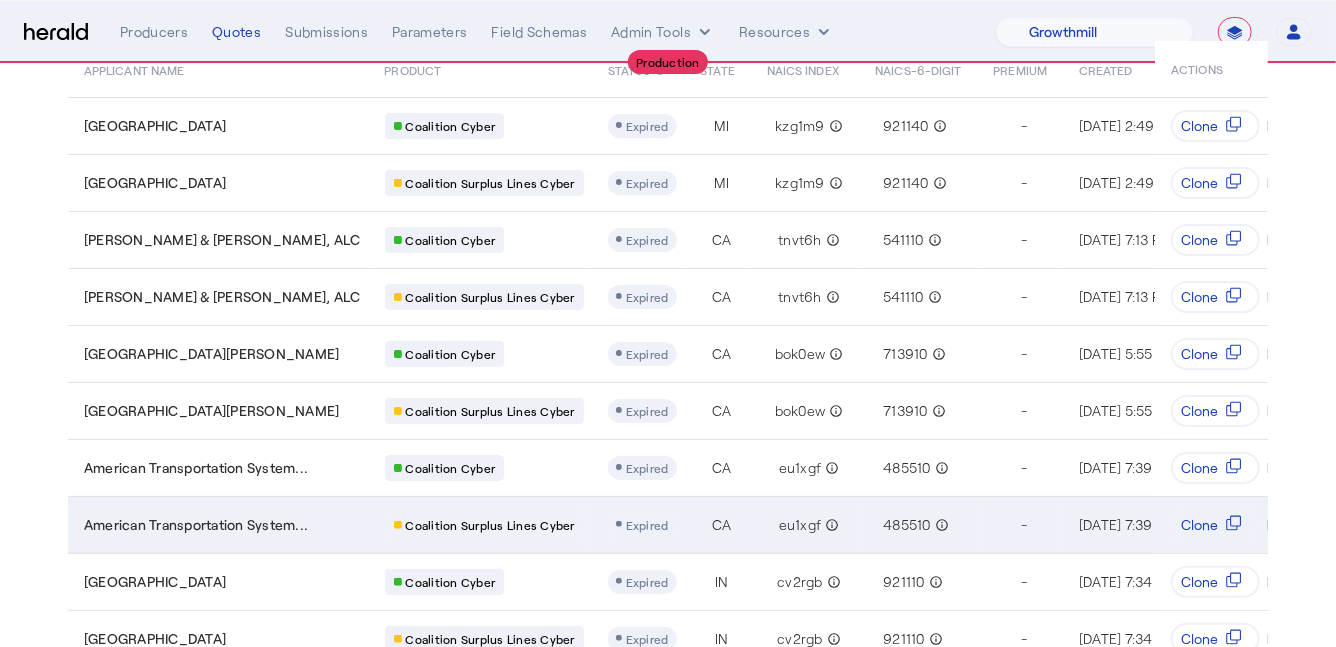 scroll, scrollTop: 256, scrollLeft: 0, axis: vertical 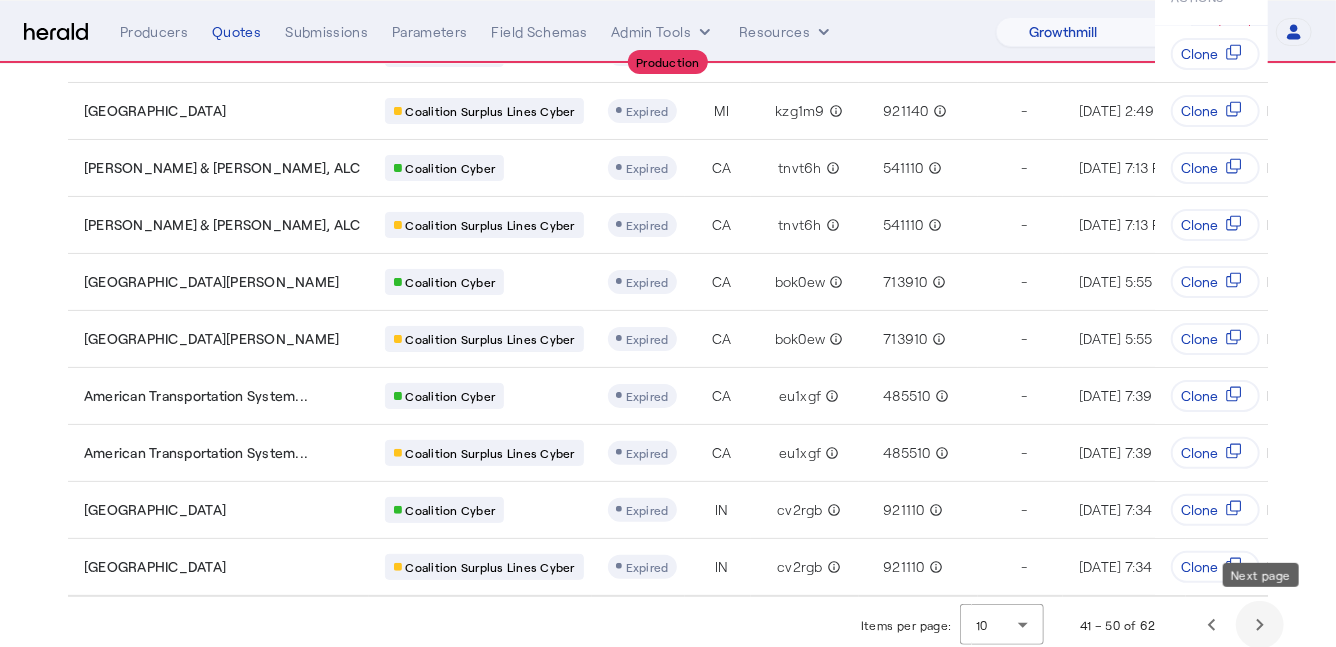 click 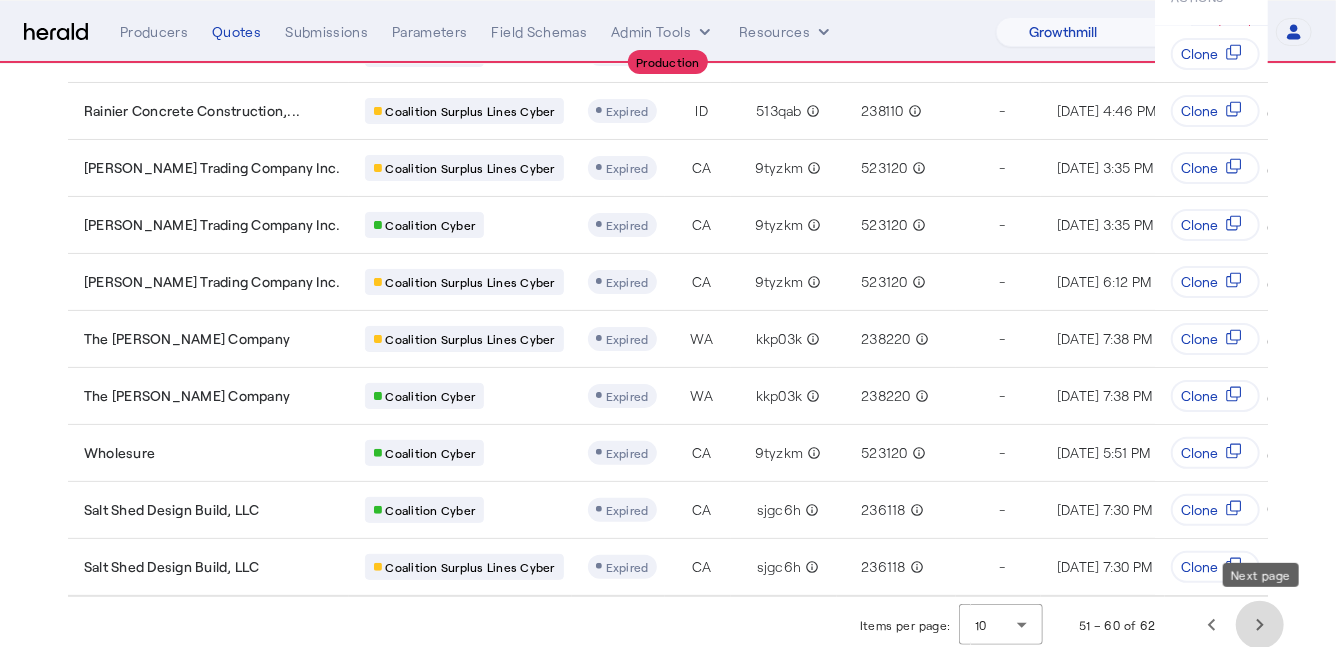 click 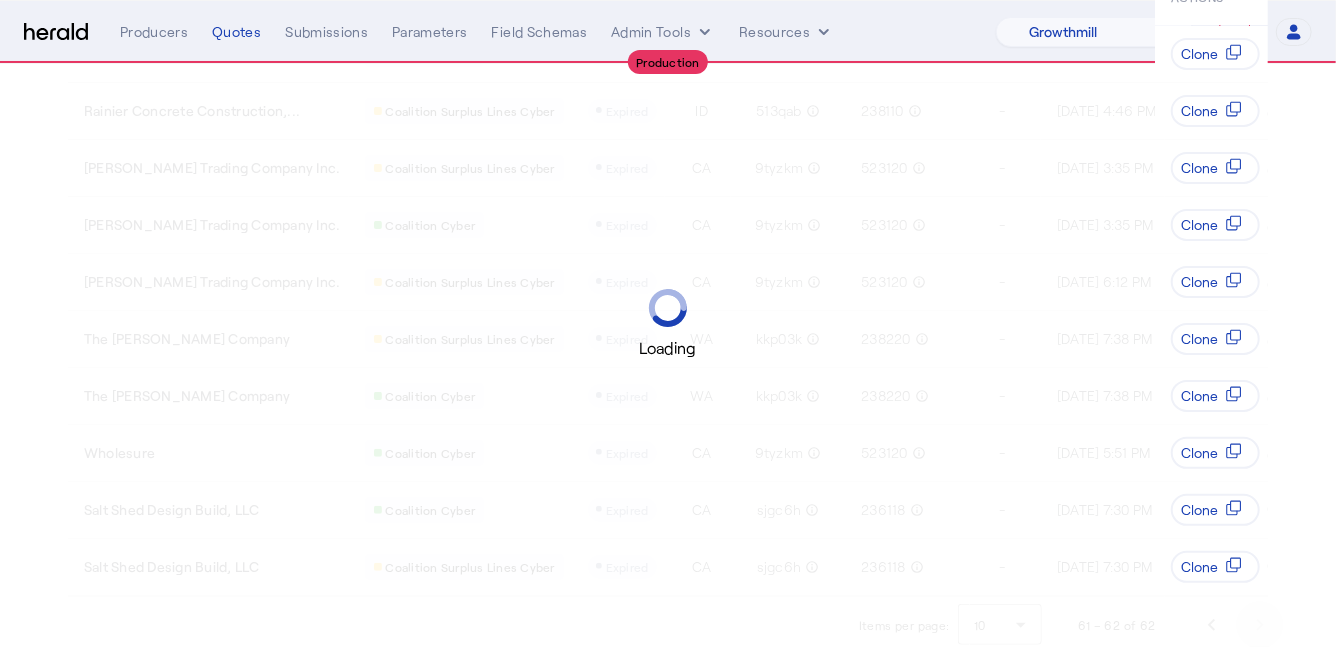 scroll, scrollTop: 0, scrollLeft: 0, axis: both 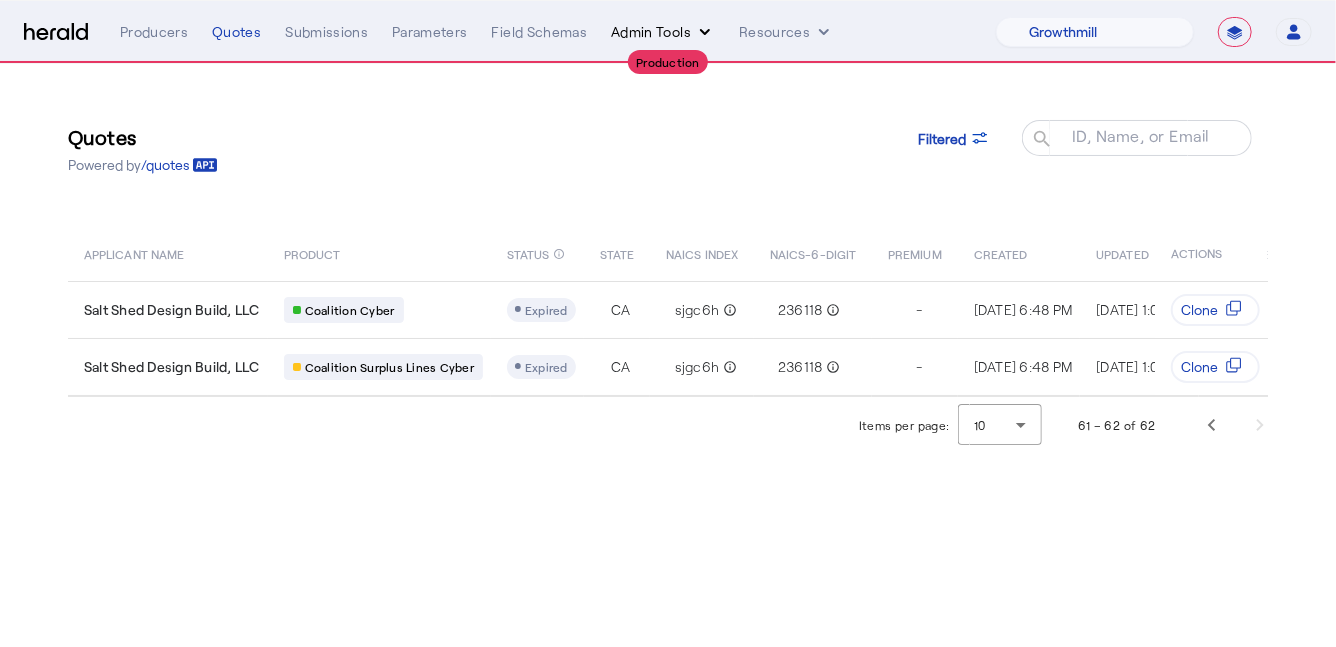 click on "Admin Tools" at bounding box center (663, 32) 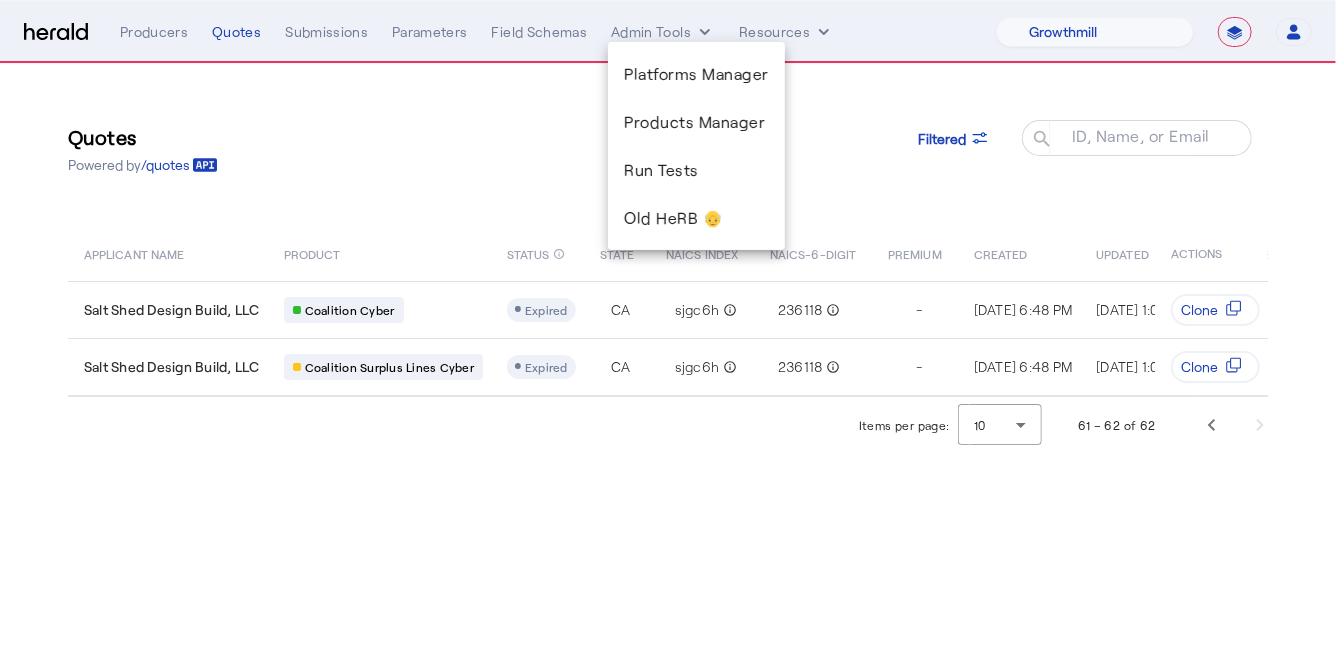 click at bounding box center (668, 323) 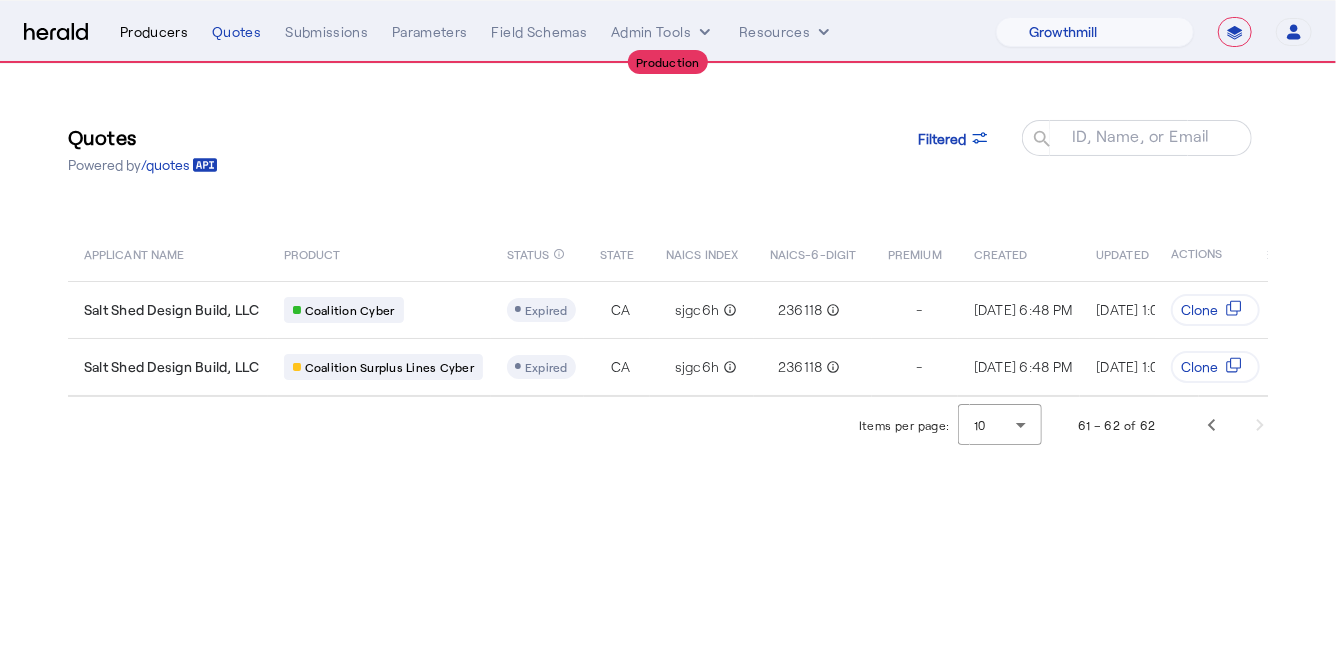click on "Producers" at bounding box center [154, 32] 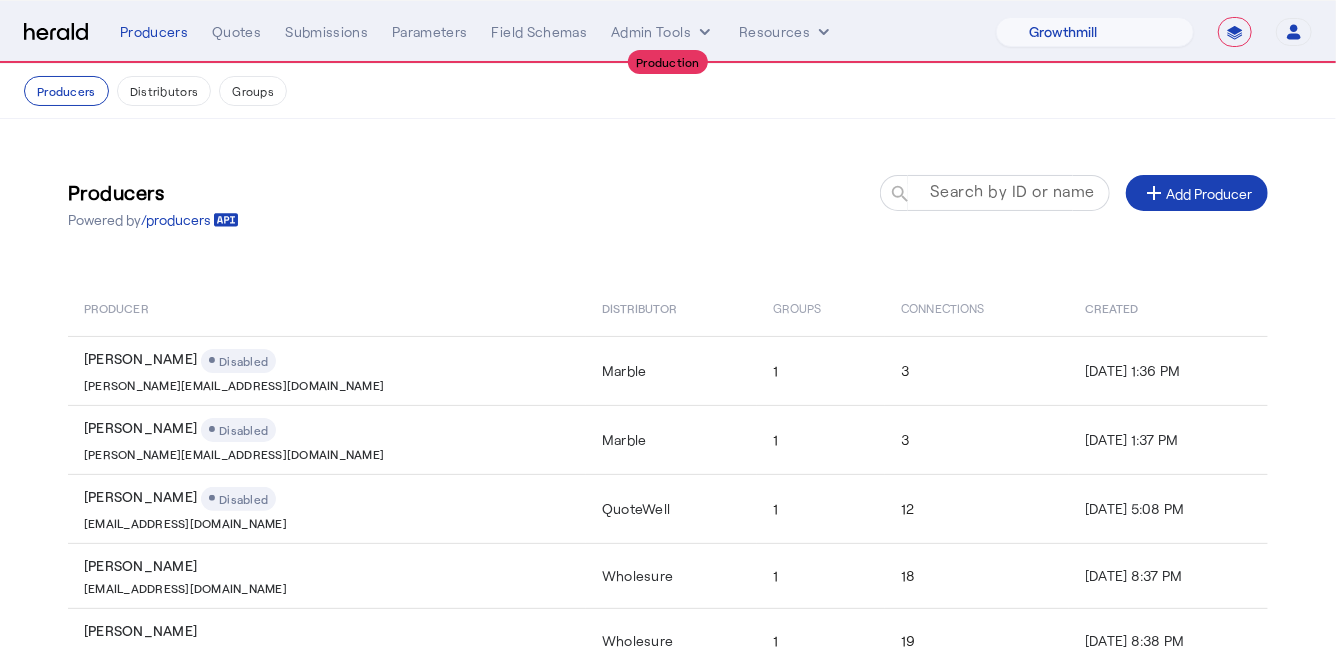 click on "Search by ID or name" at bounding box center (1012, 191) 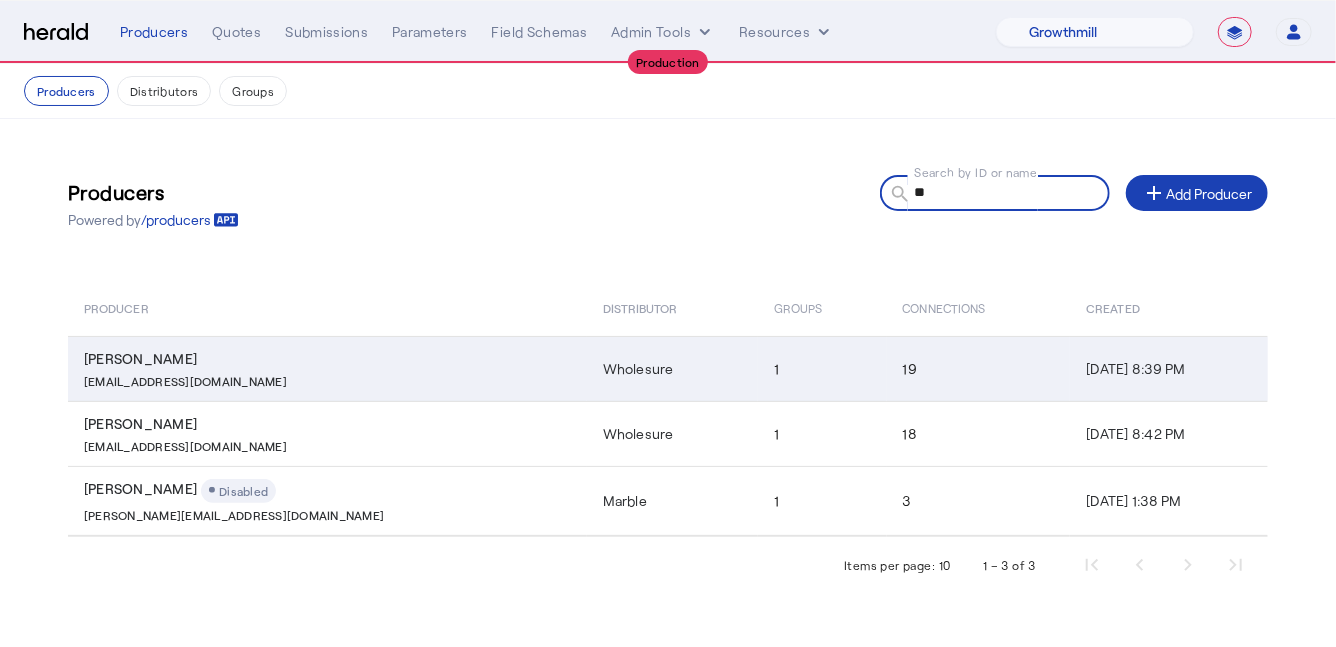 type on "**" 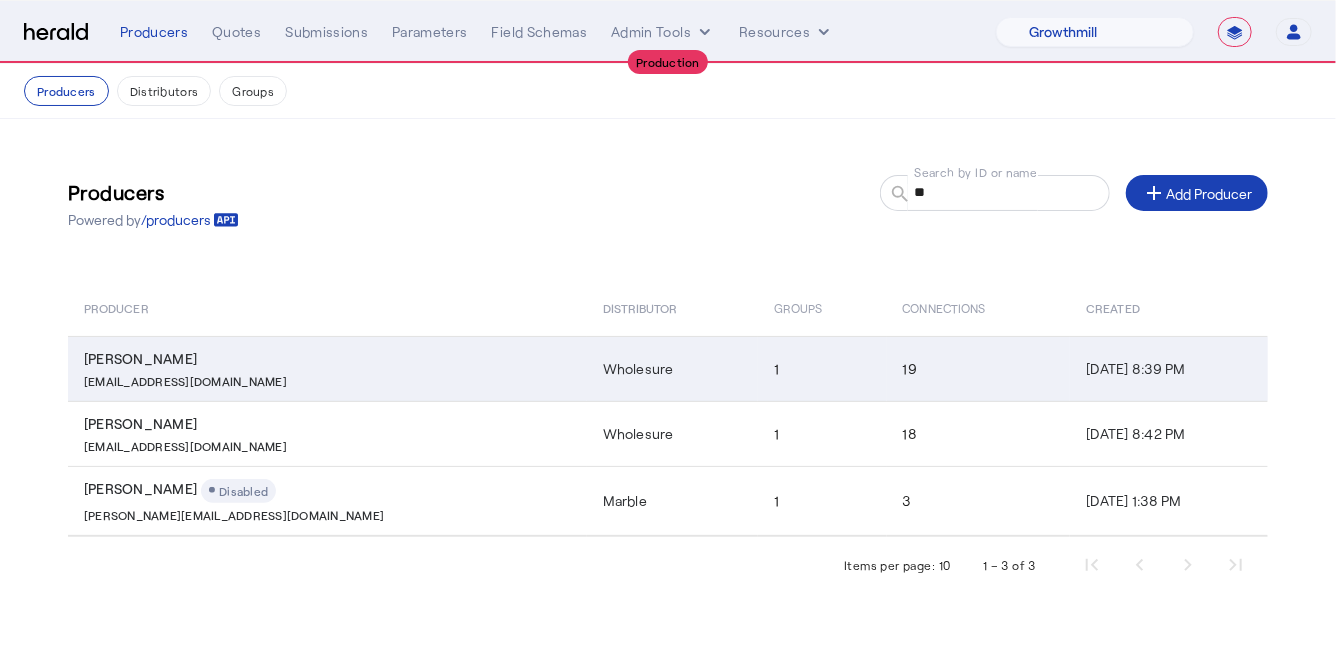 click on "[PERSON_NAME]" 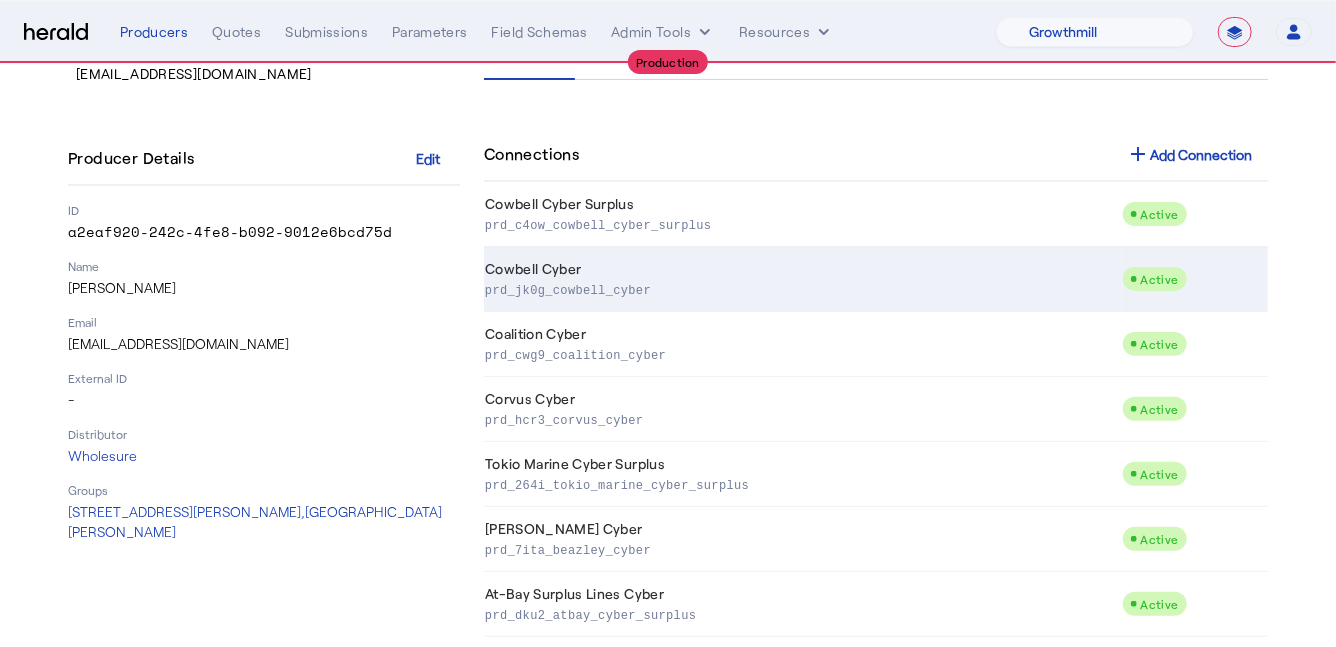 scroll, scrollTop: 134, scrollLeft: 0, axis: vertical 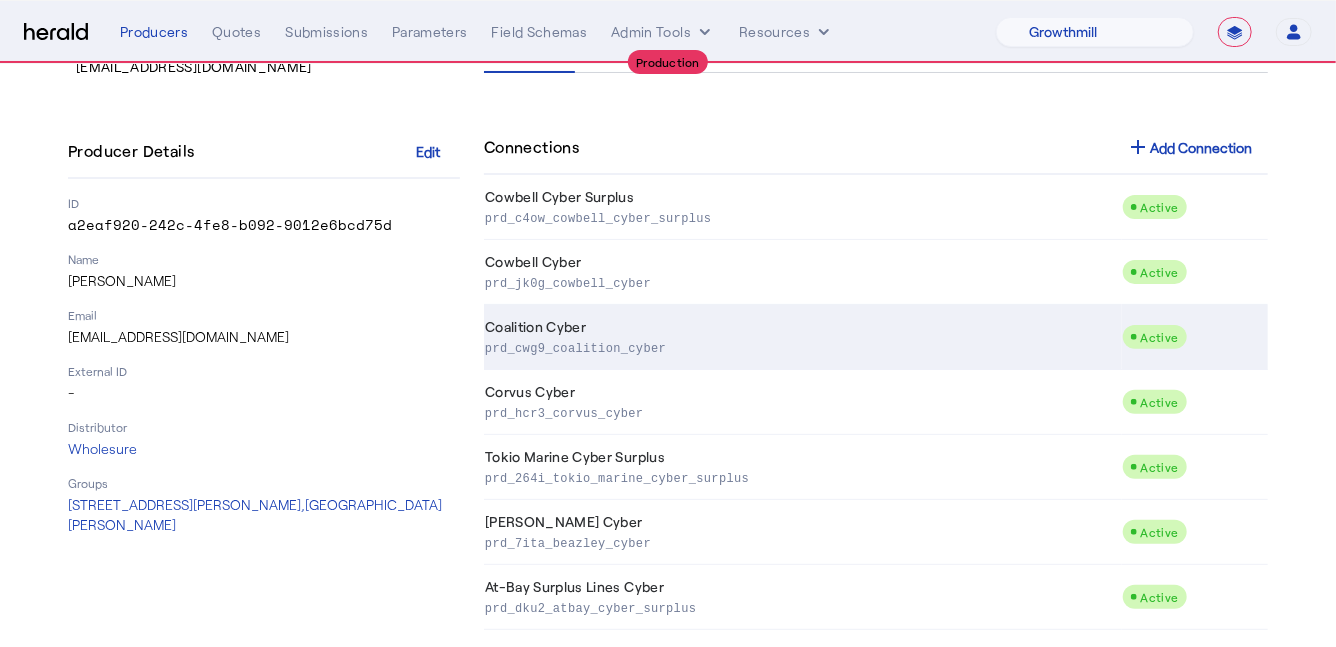click on "prd_cwg9_coalition_cyber" 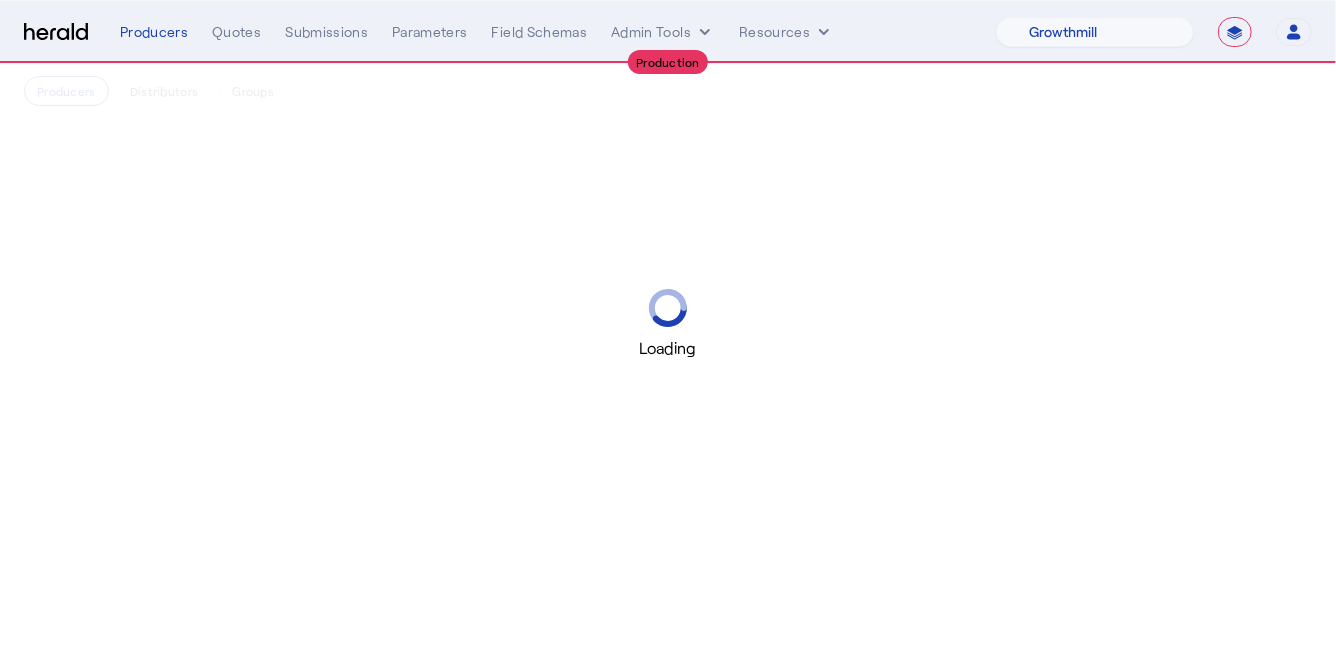 scroll, scrollTop: 0, scrollLeft: 0, axis: both 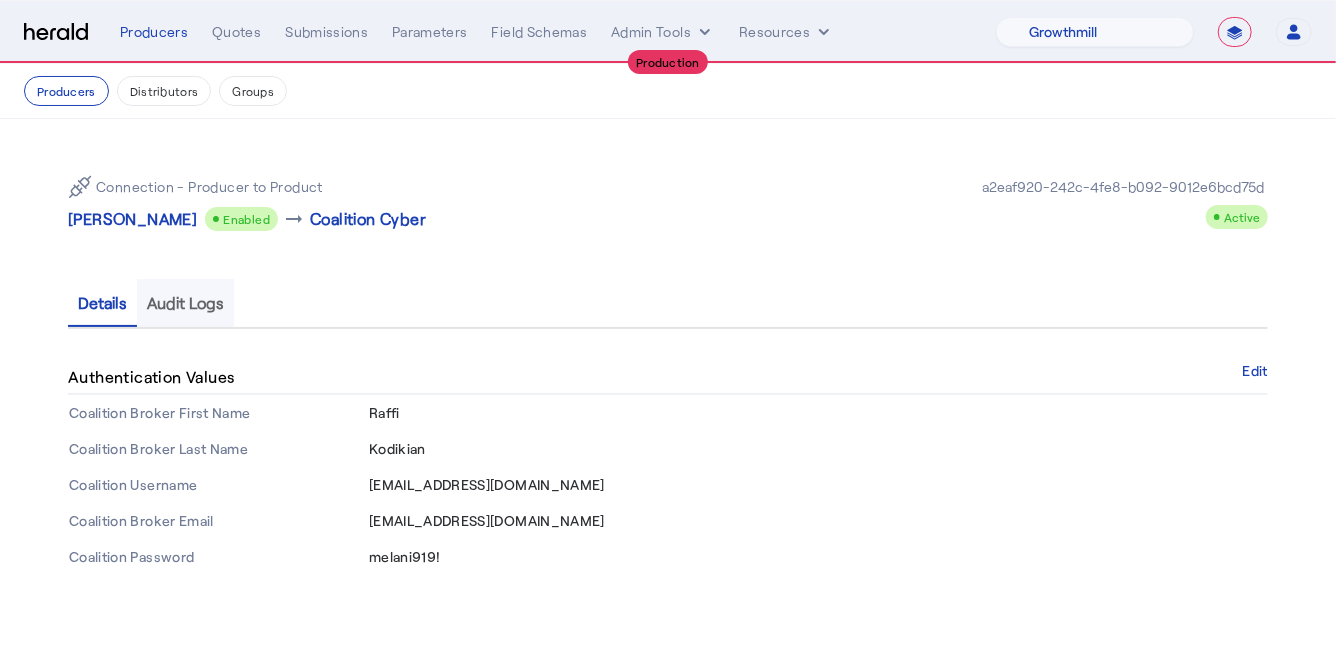 click on "Audit Logs" at bounding box center [185, 303] 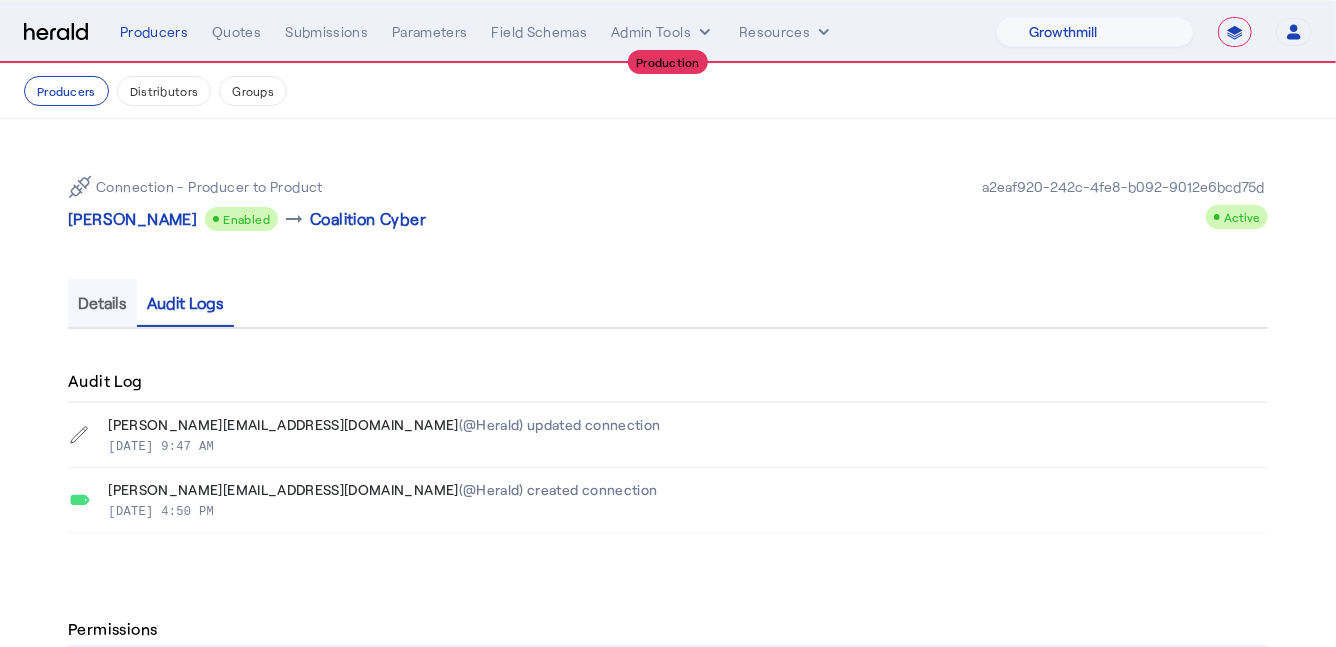 click on "Details" at bounding box center (102, 303) 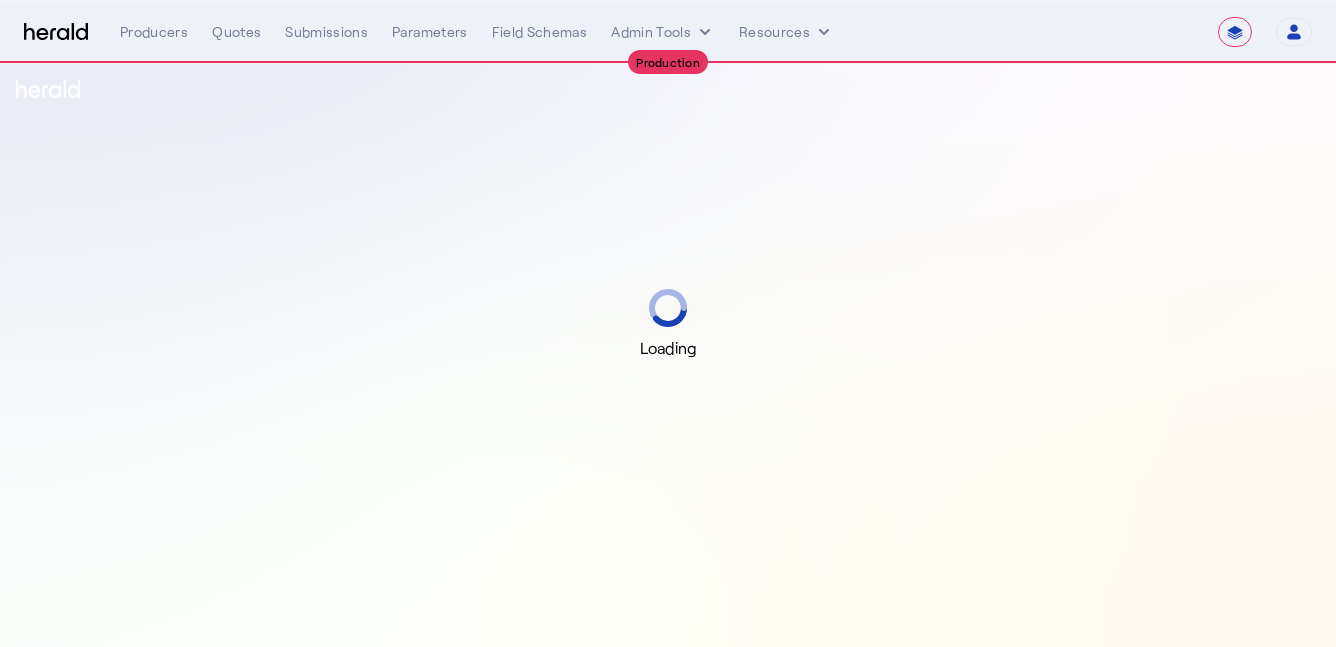 select on "**********" 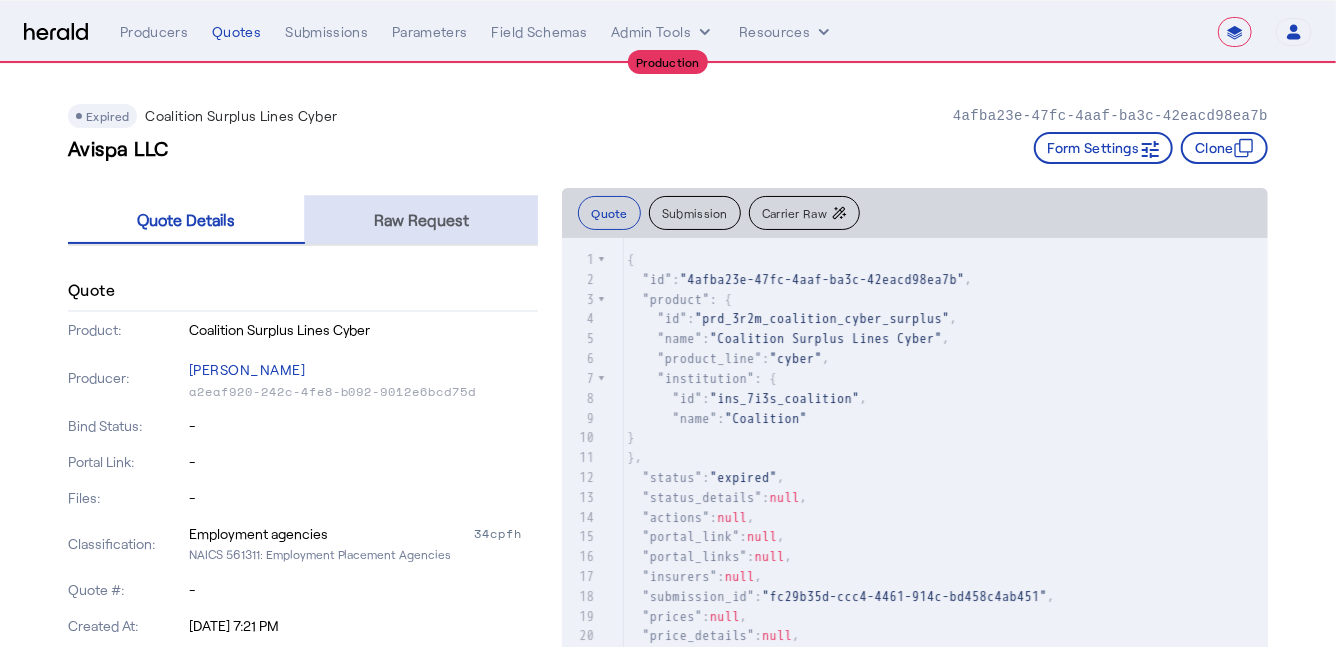 click on "Raw Request" at bounding box center (421, 220) 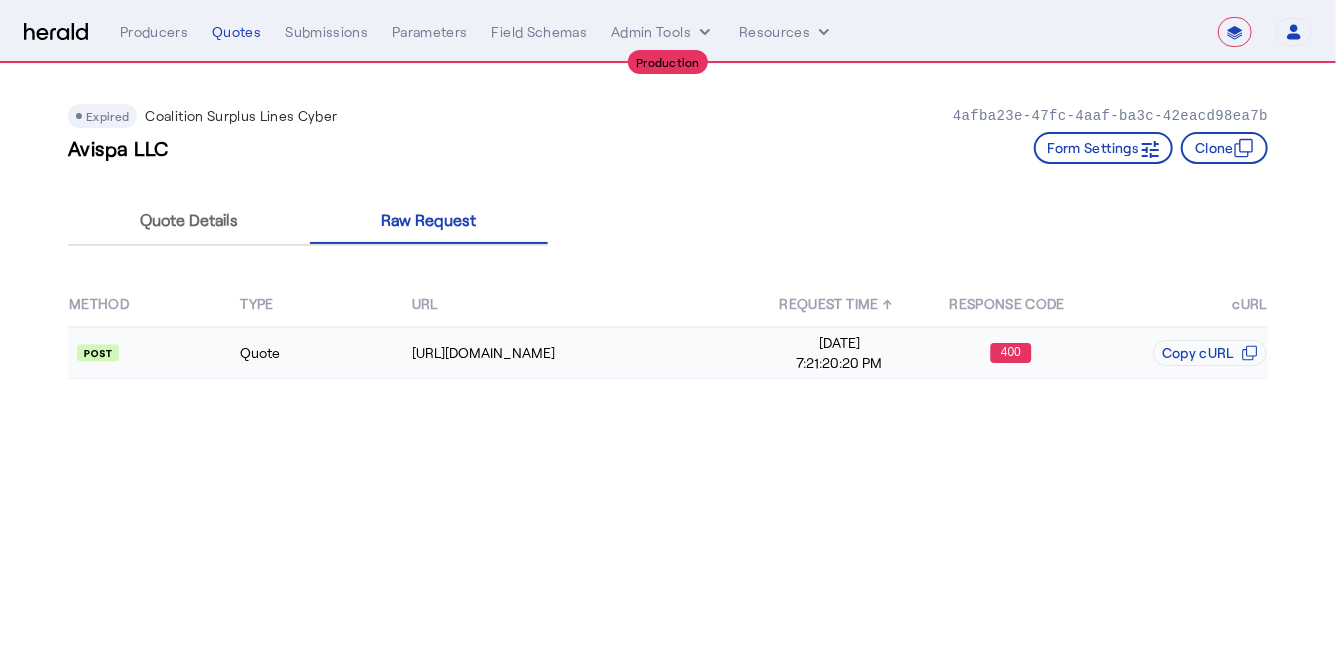 click on "Quote" 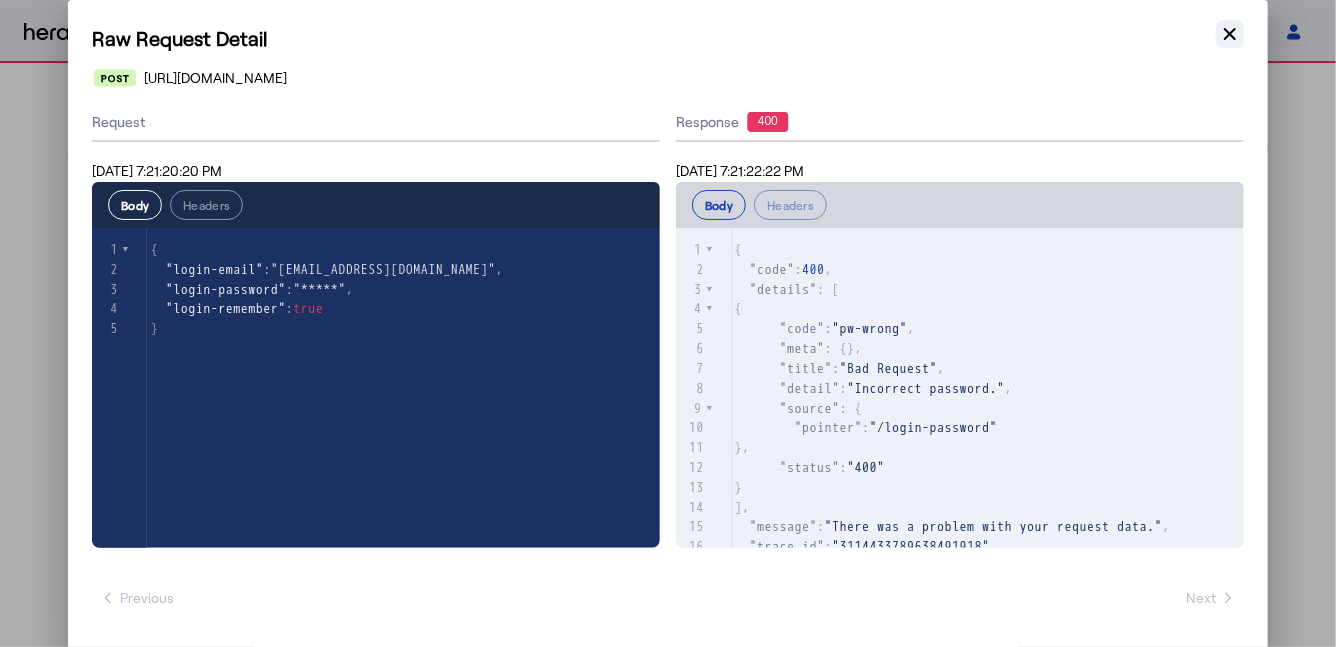 click on "Close modal" at bounding box center [1230, 34] 